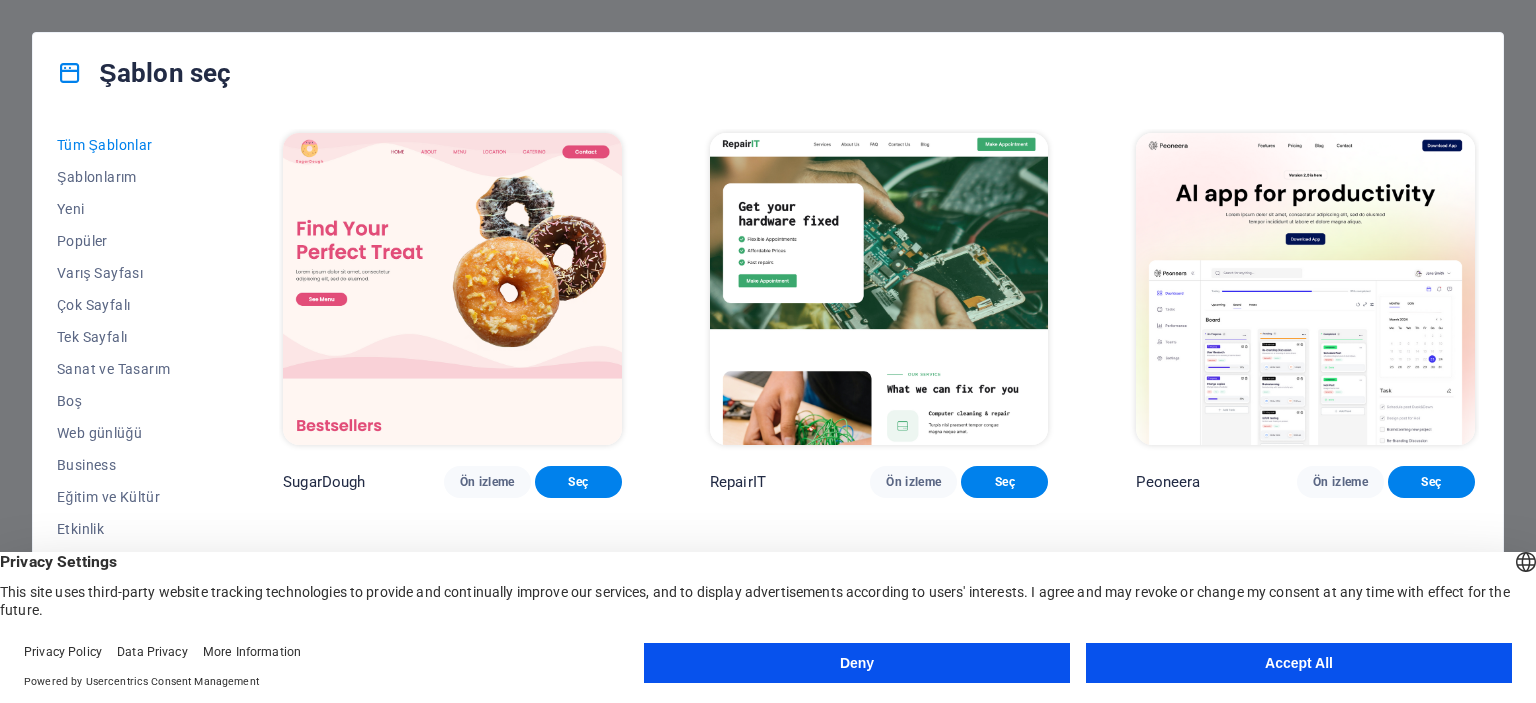 scroll, scrollTop: 0, scrollLeft: 0, axis: both 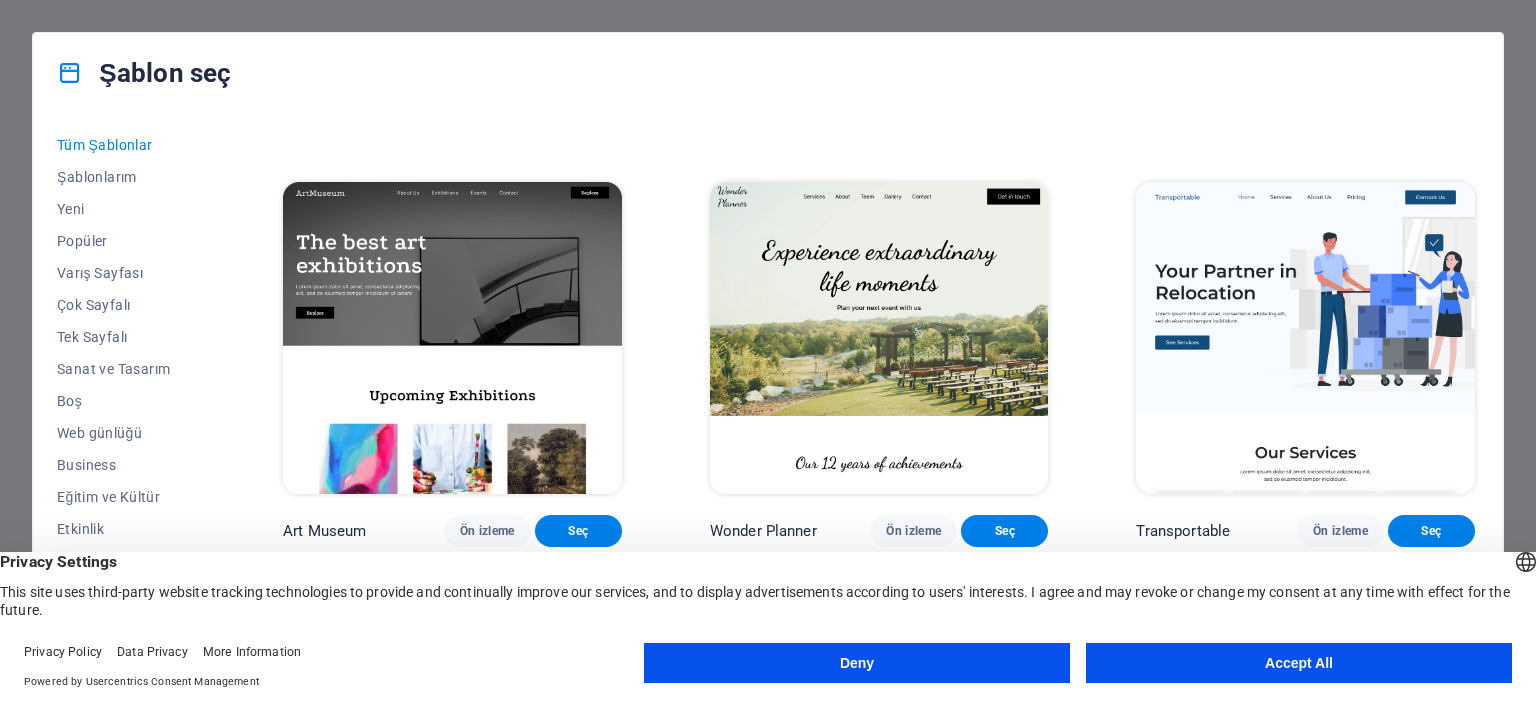 click on "Accept All" at bounding box center [1299, 663] 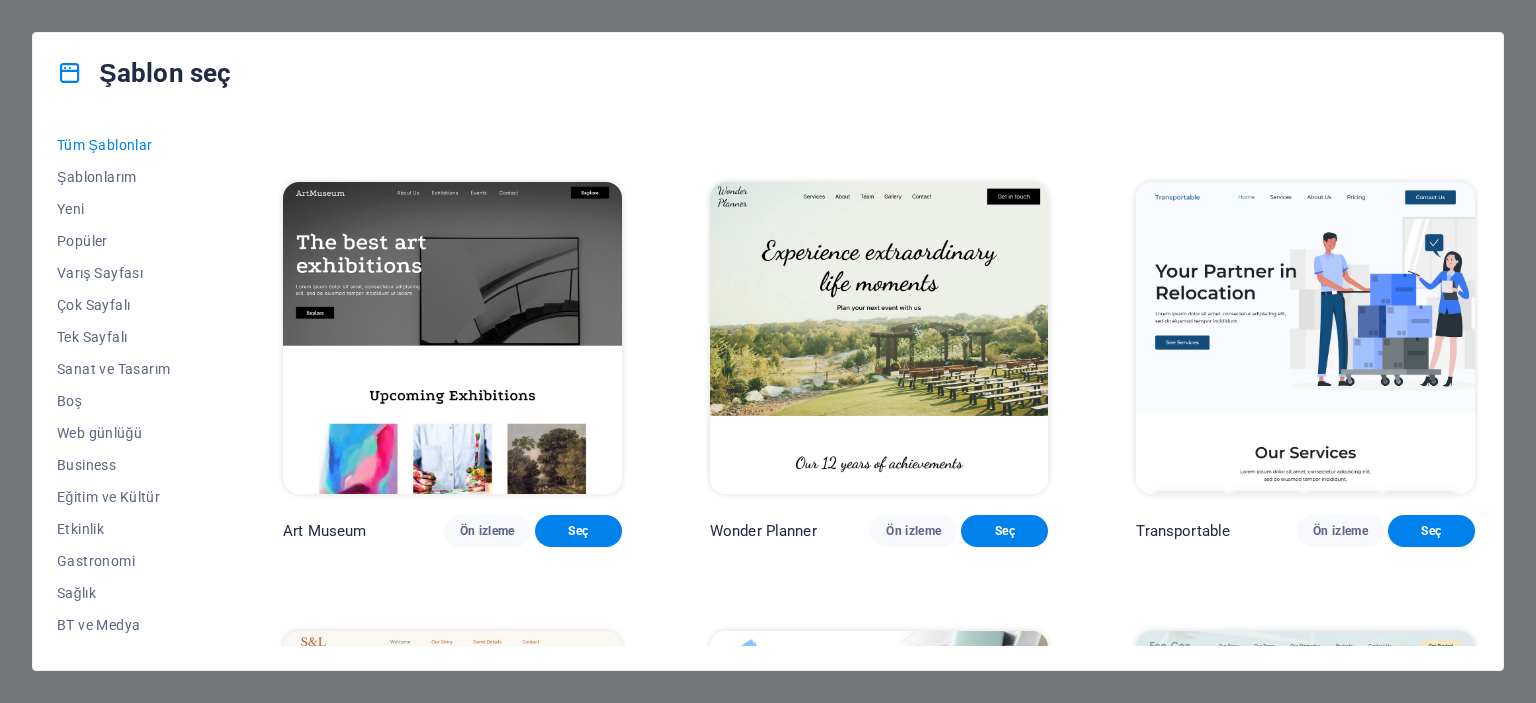 click at bounding box center [452, 338] 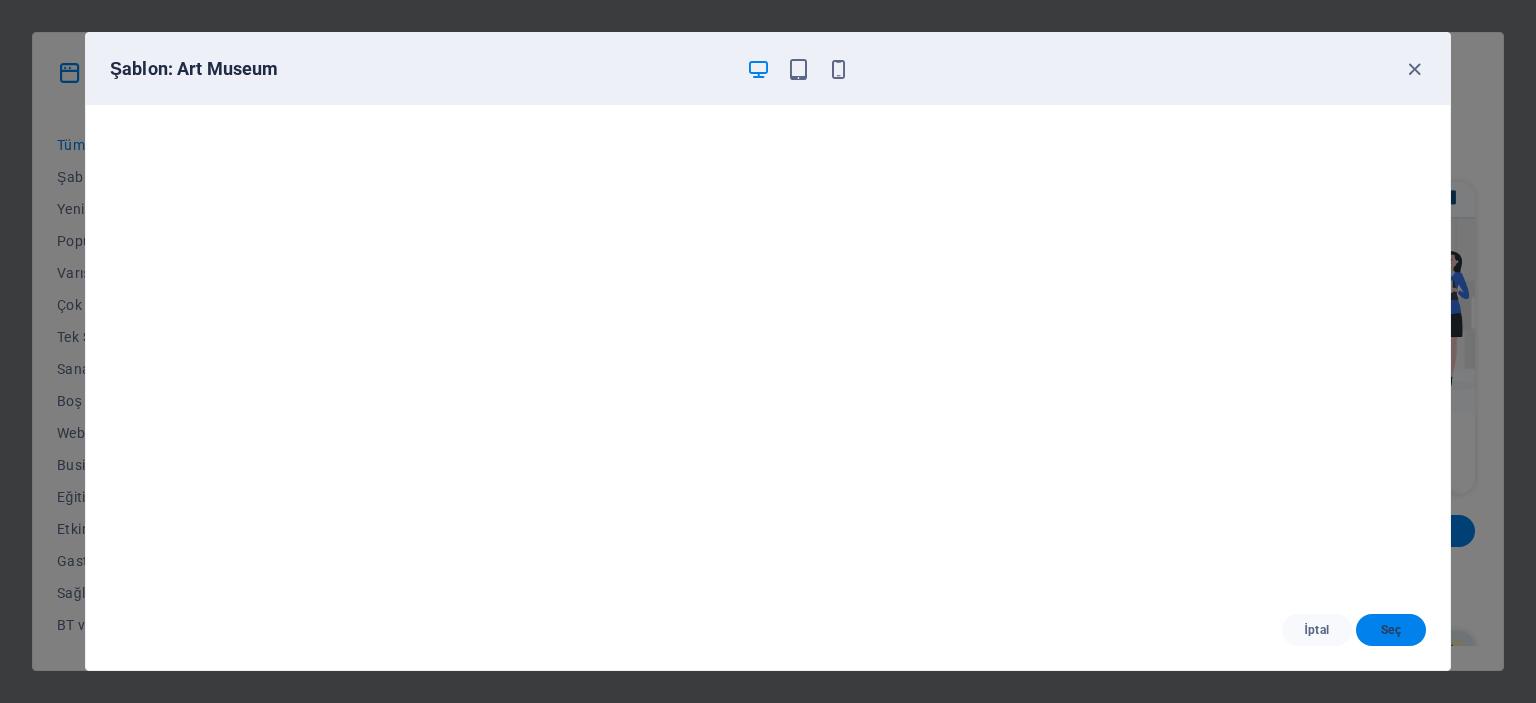 click on "Seç" at bounding box center (1391, 630) 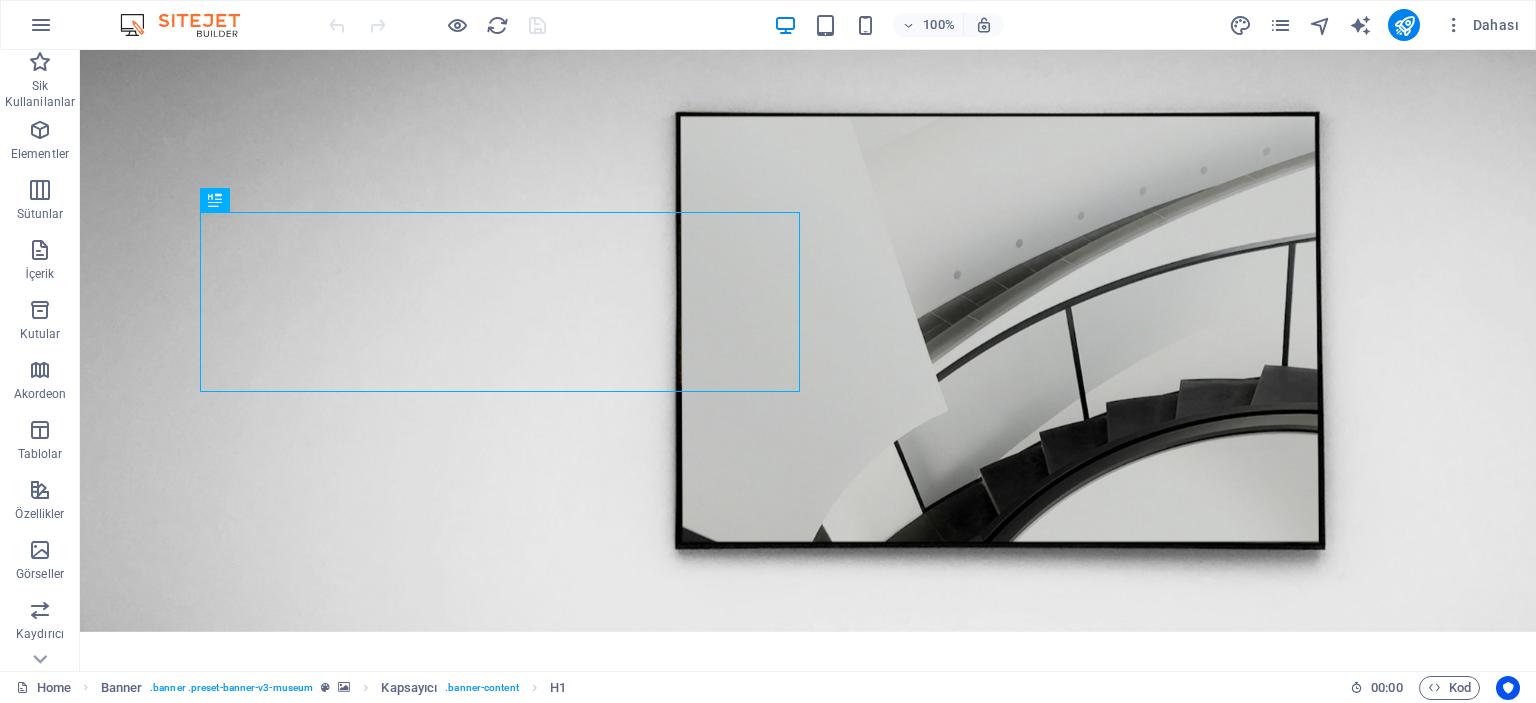 scroll, scrollTop: 0, scrollLeft: 0, axis: both 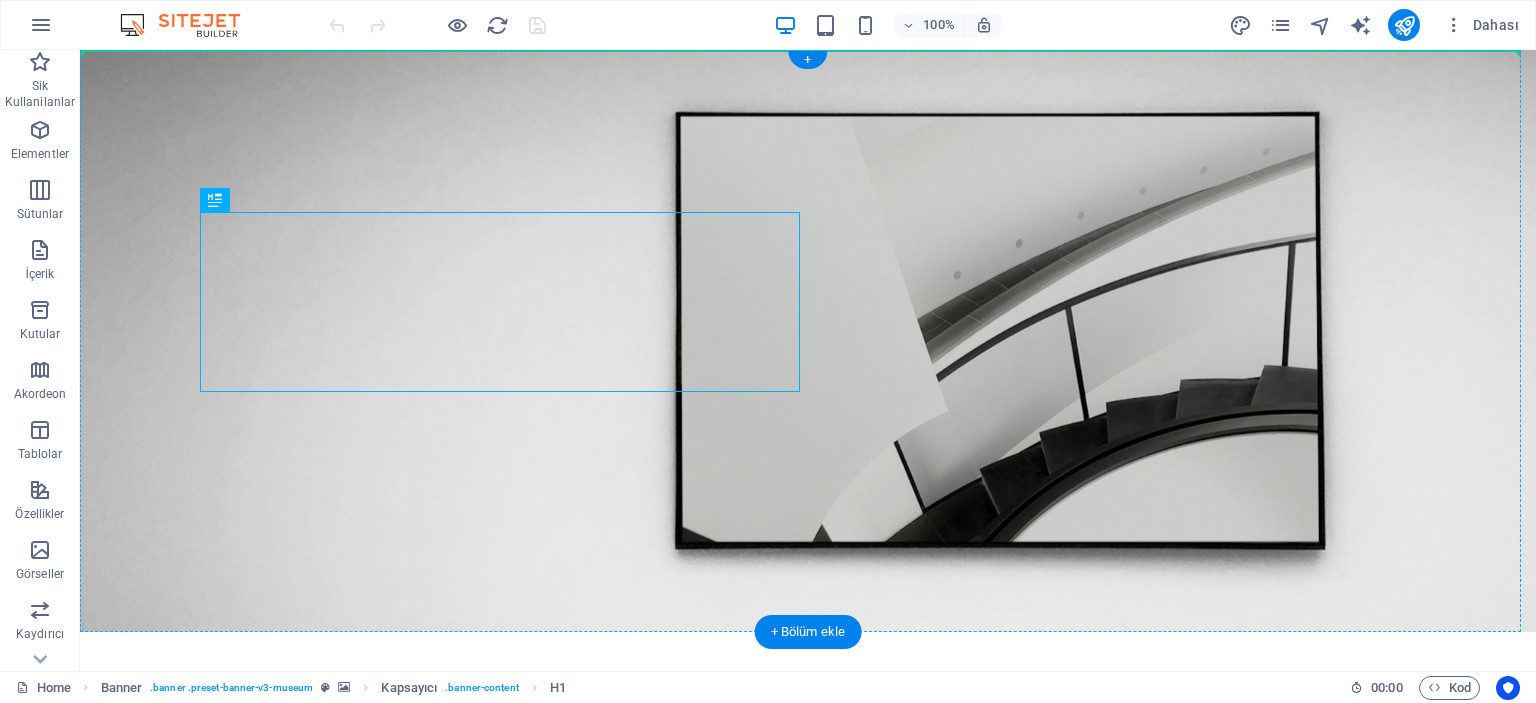 drag, startPoint x: 616, startPoint y: 279, endPoint x: 679, endPoint y: 190, distance: 109.041275 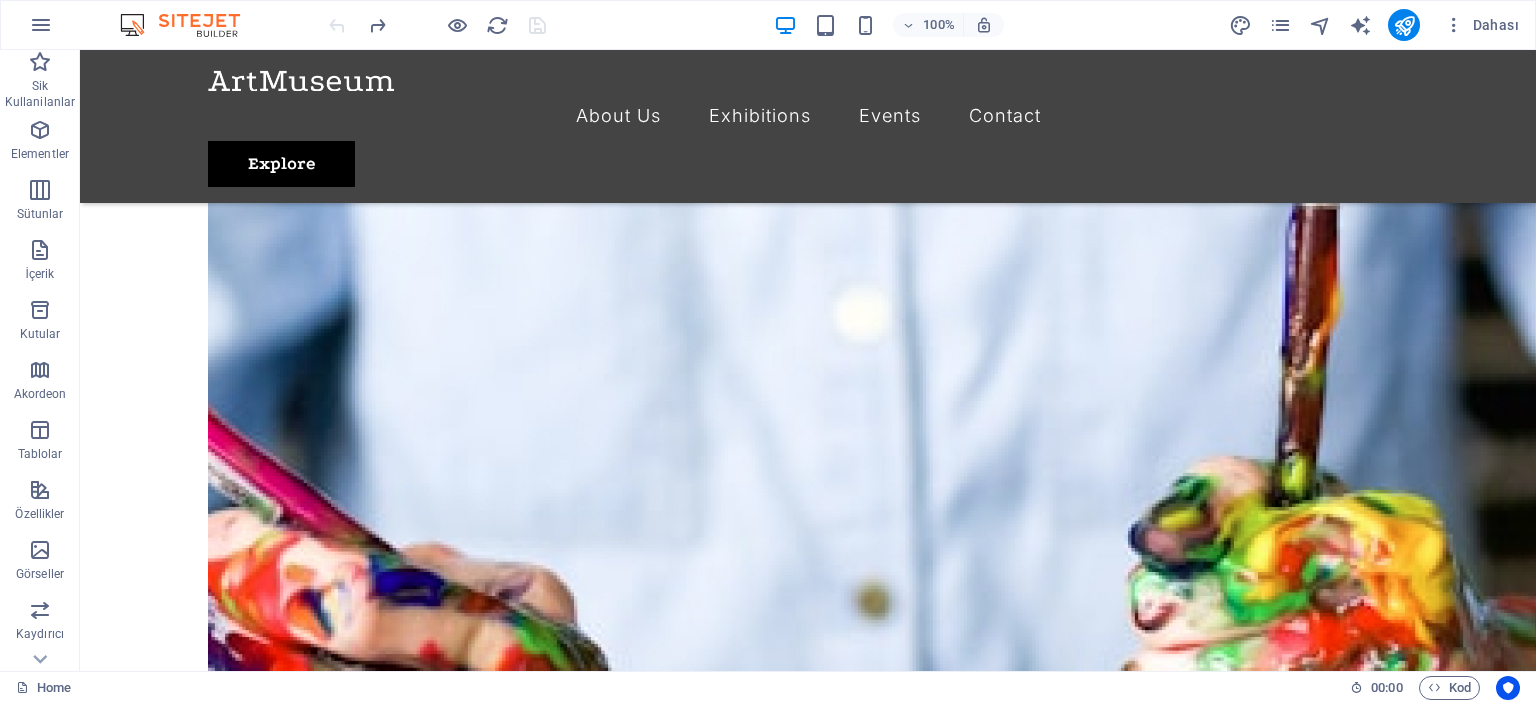scroll, scrollTop: 3843, scrollLeft: 0, axis: vertical 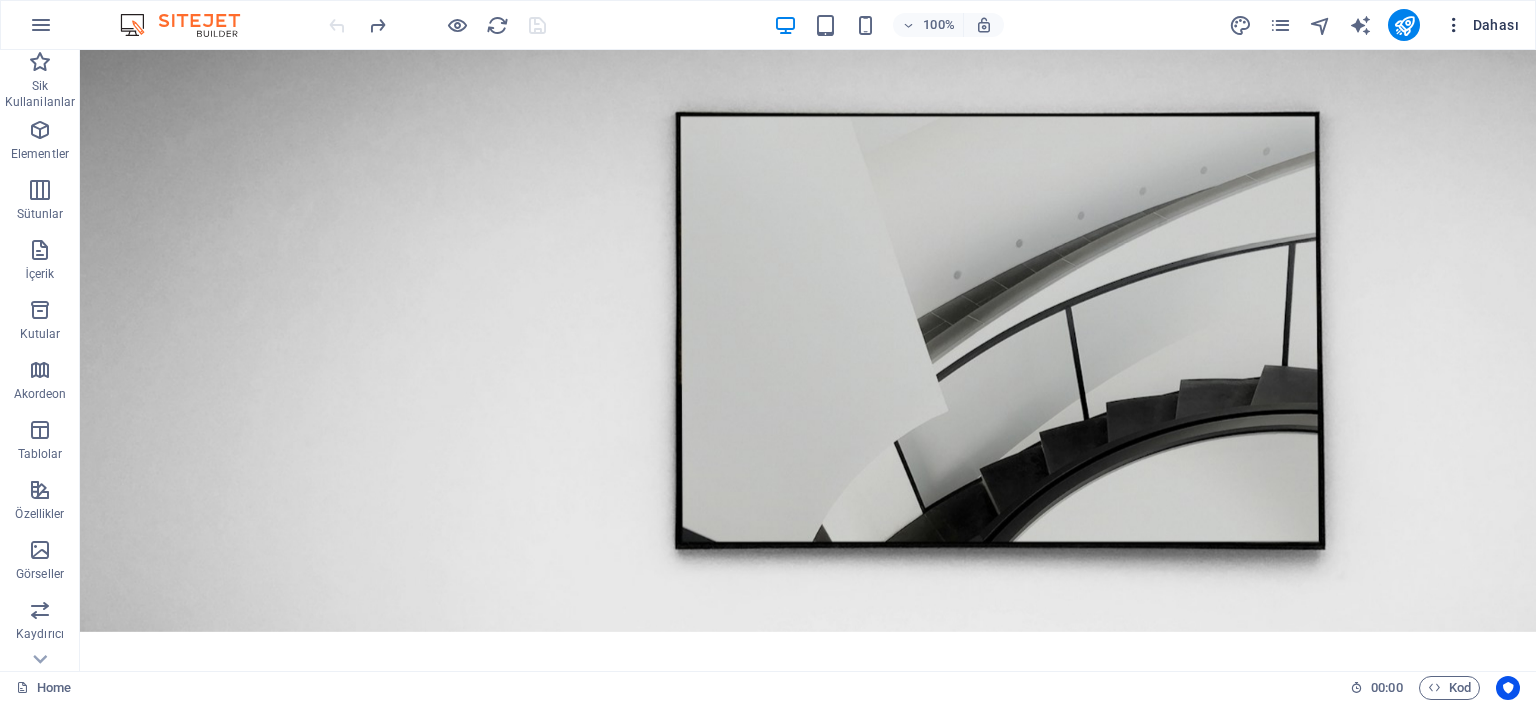 click on "Dahası" at bounding box center (1481, 25) 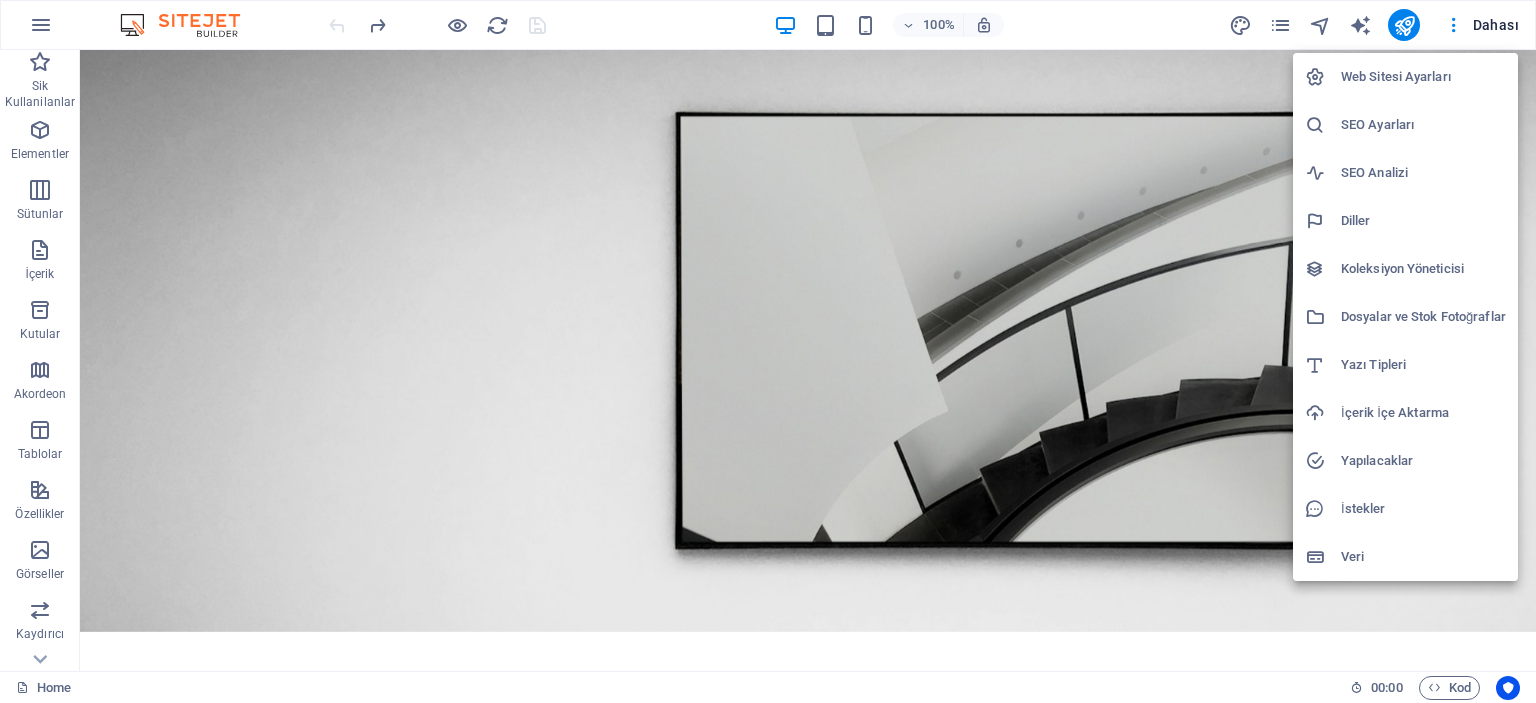click at bounding box center [768, 351] 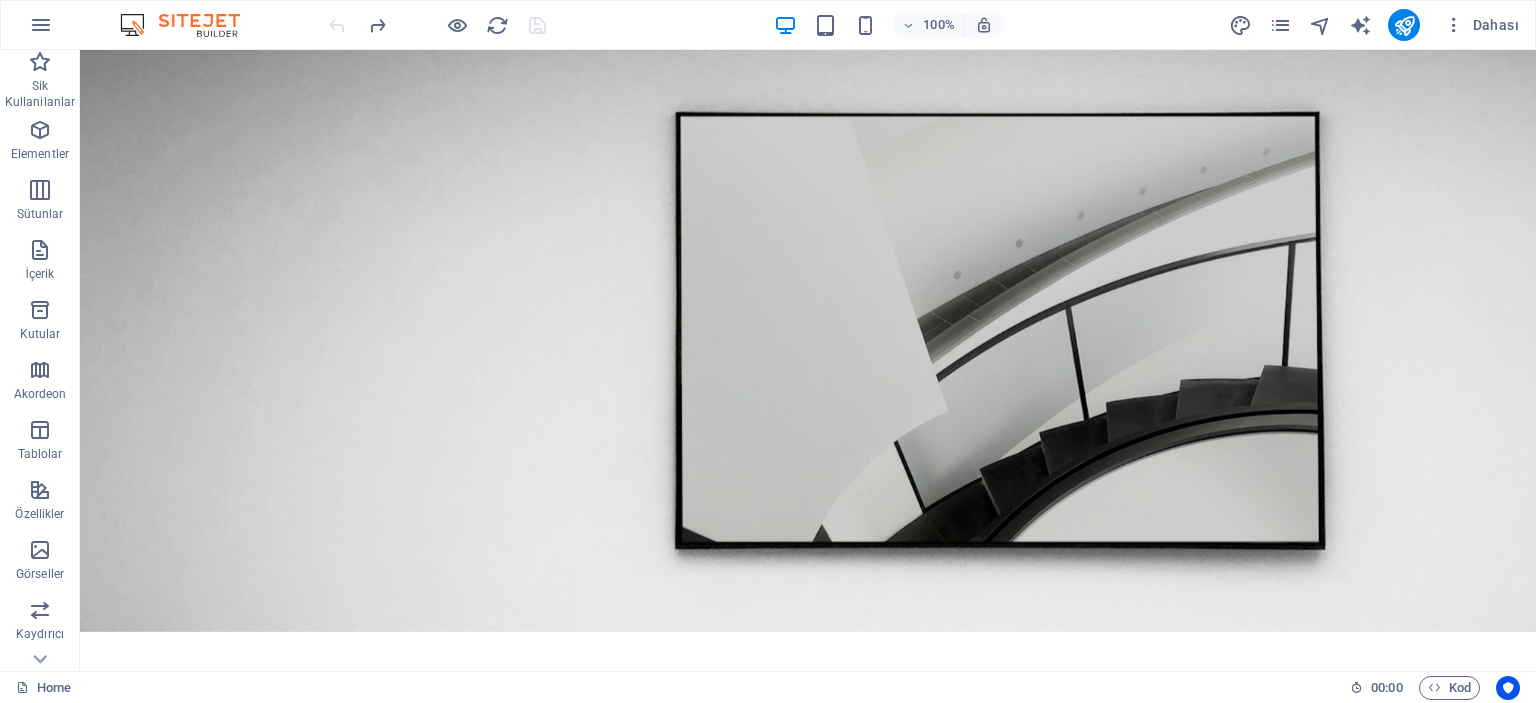 click at bounding box center [1454, 25] 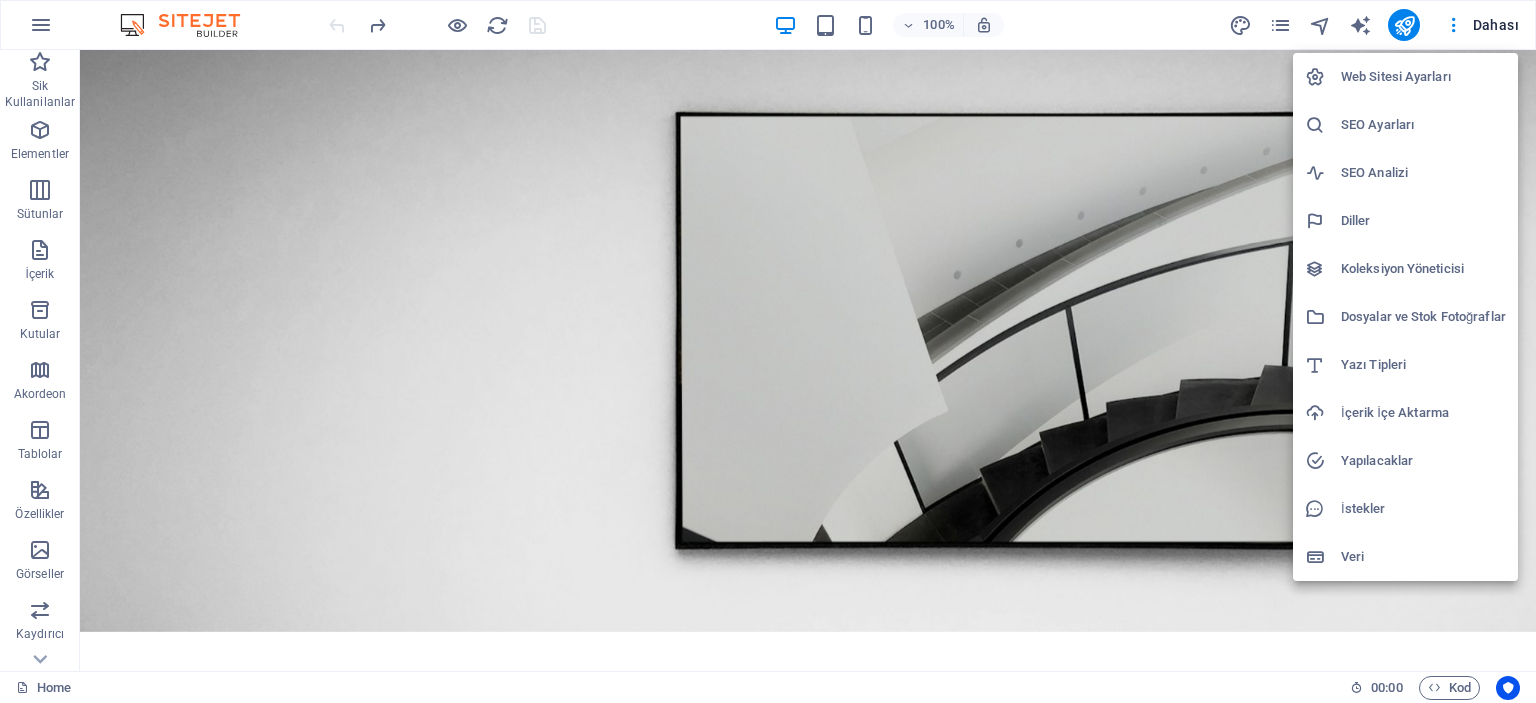 click at bounding box center (768, 351) 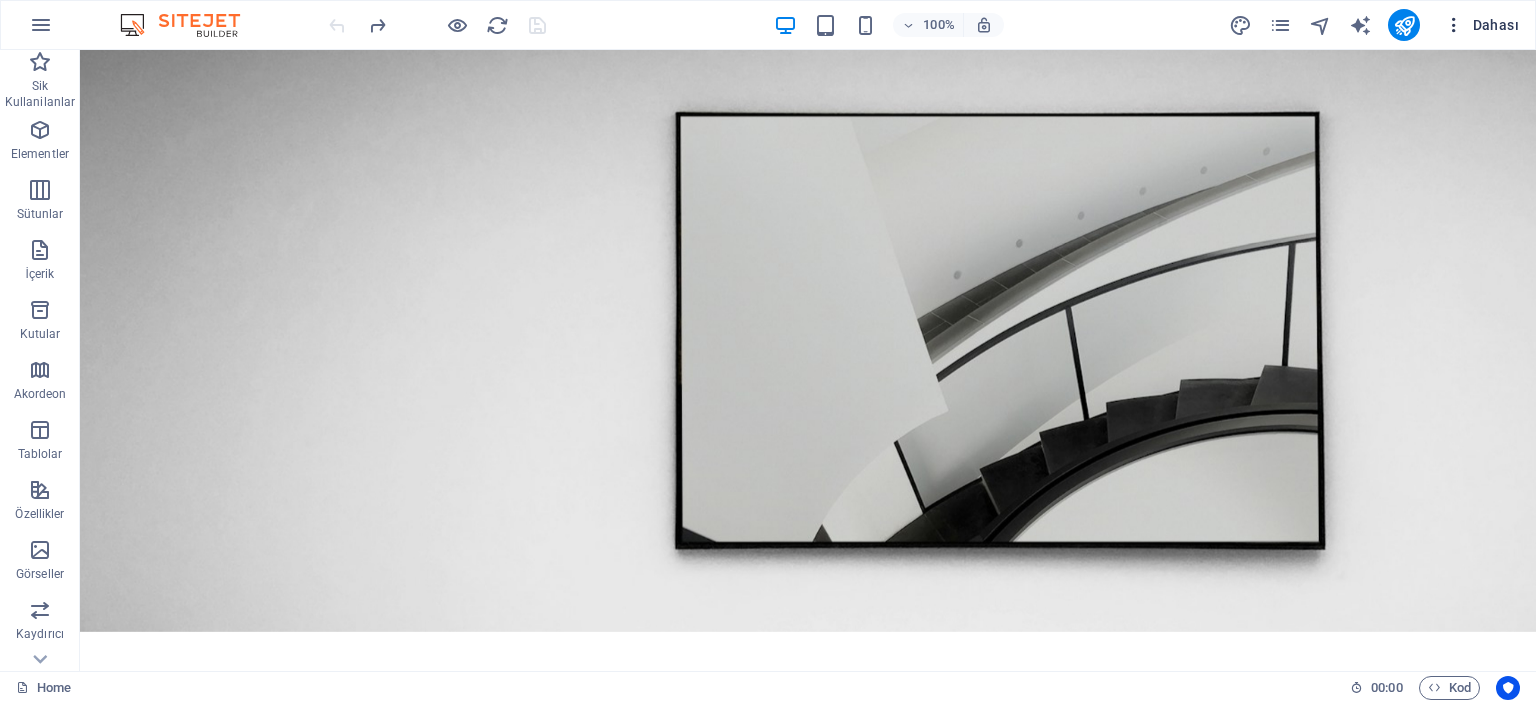 click at bounding box center (1454, 25) 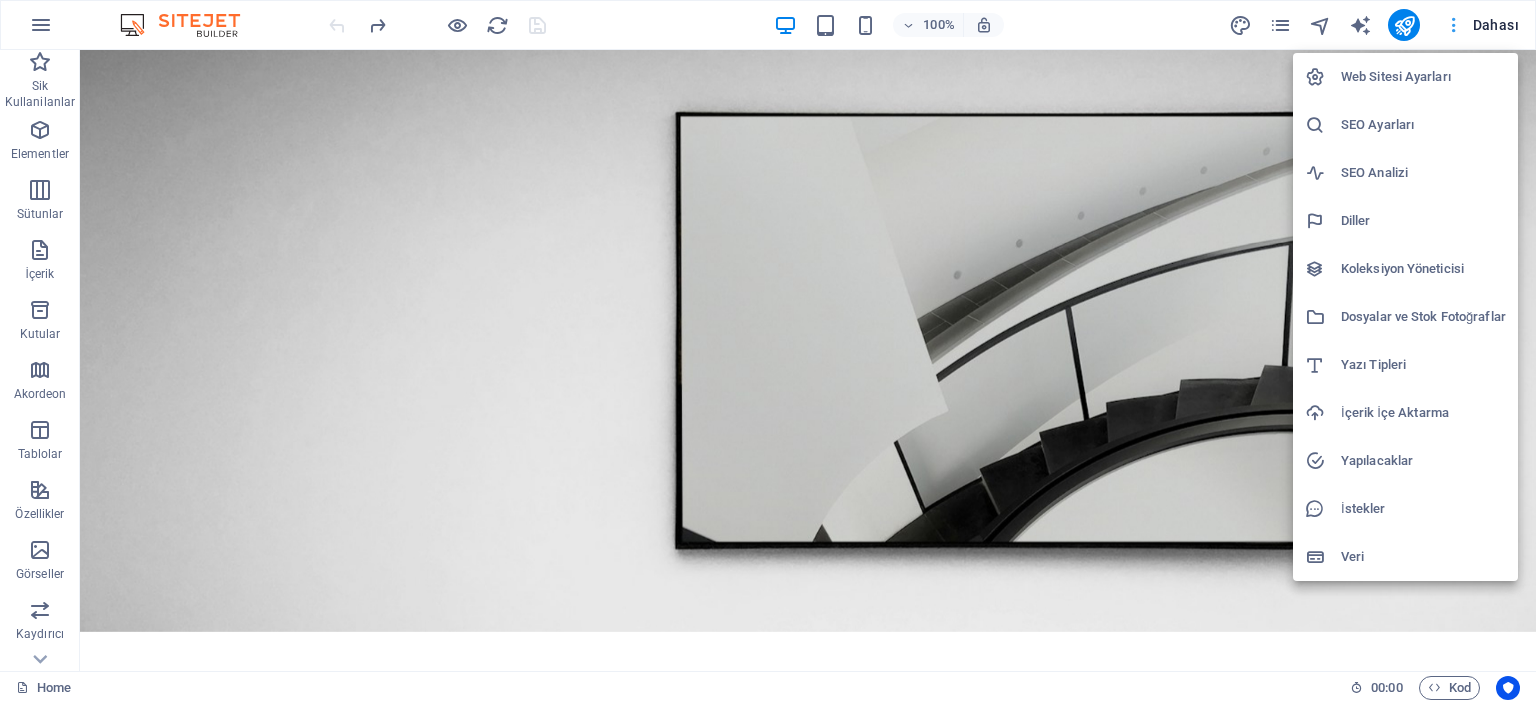 click at bounding box center [768, 351] 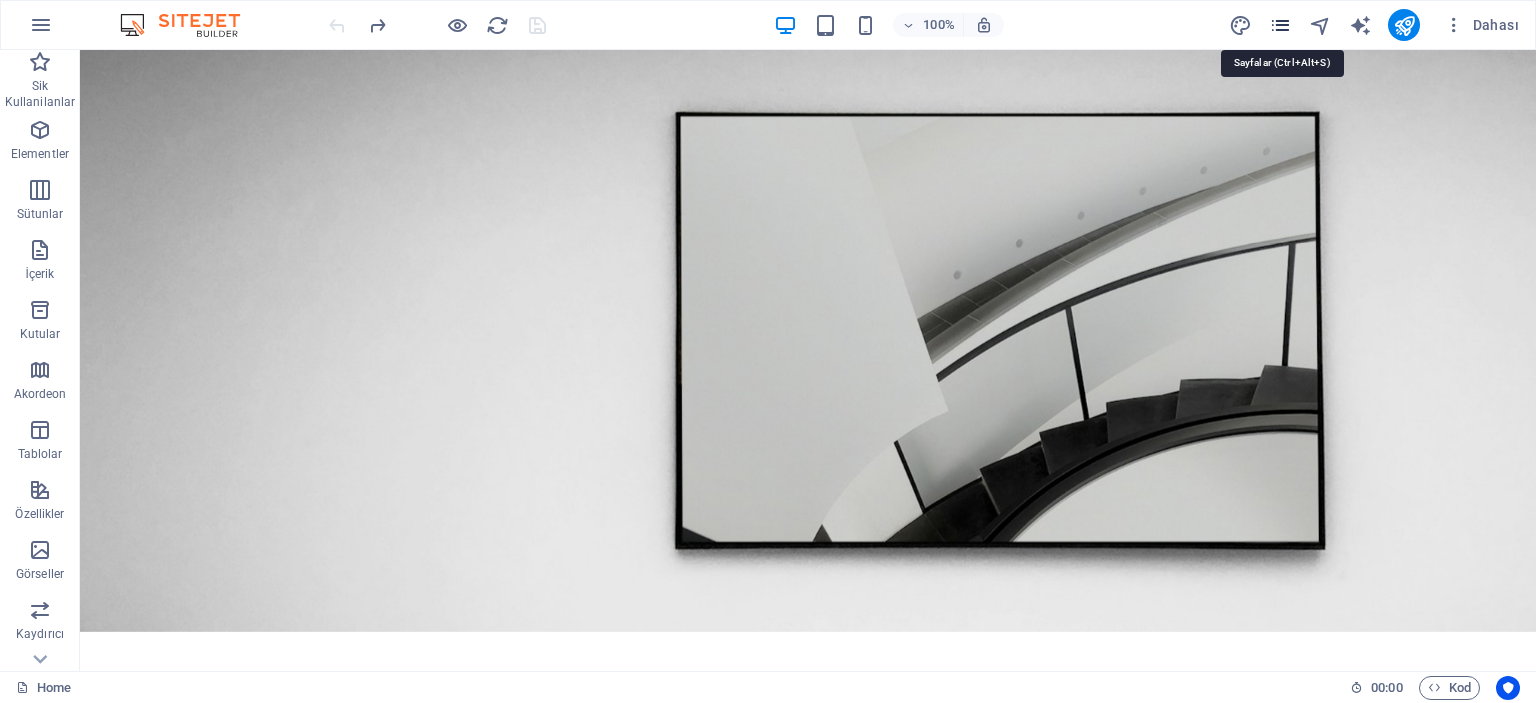 click at bounding box center (1280, 25) 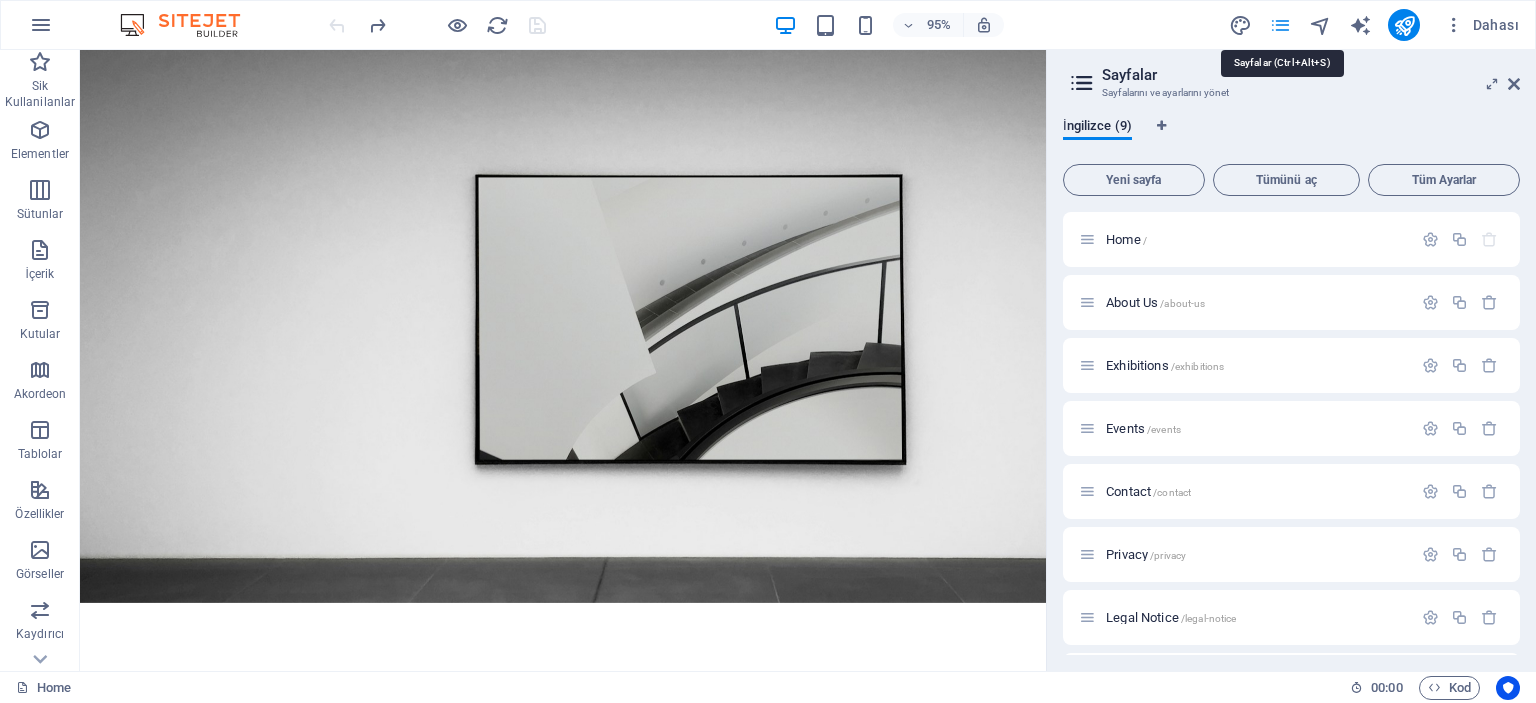 click at bounding box center [1280, 25] 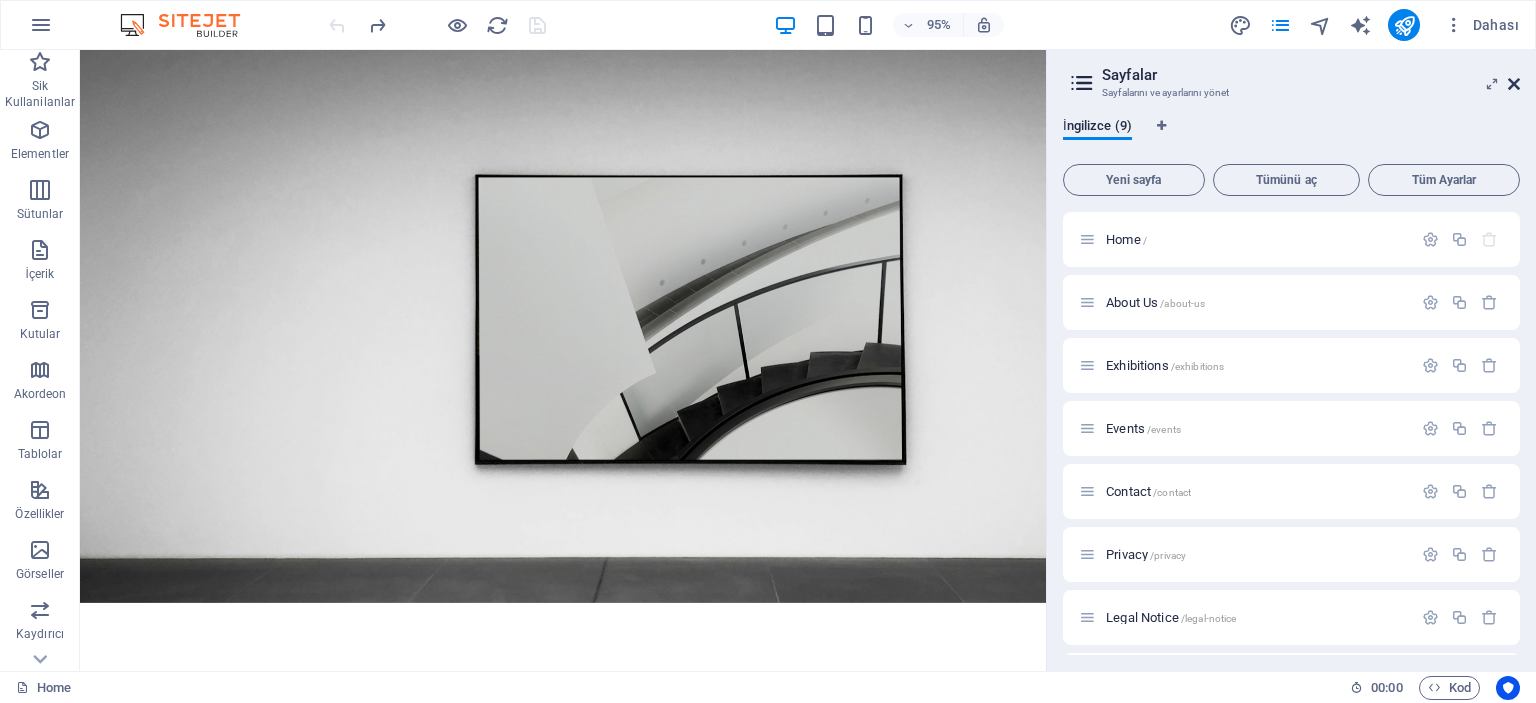 click at bounding box center [1514, 84] 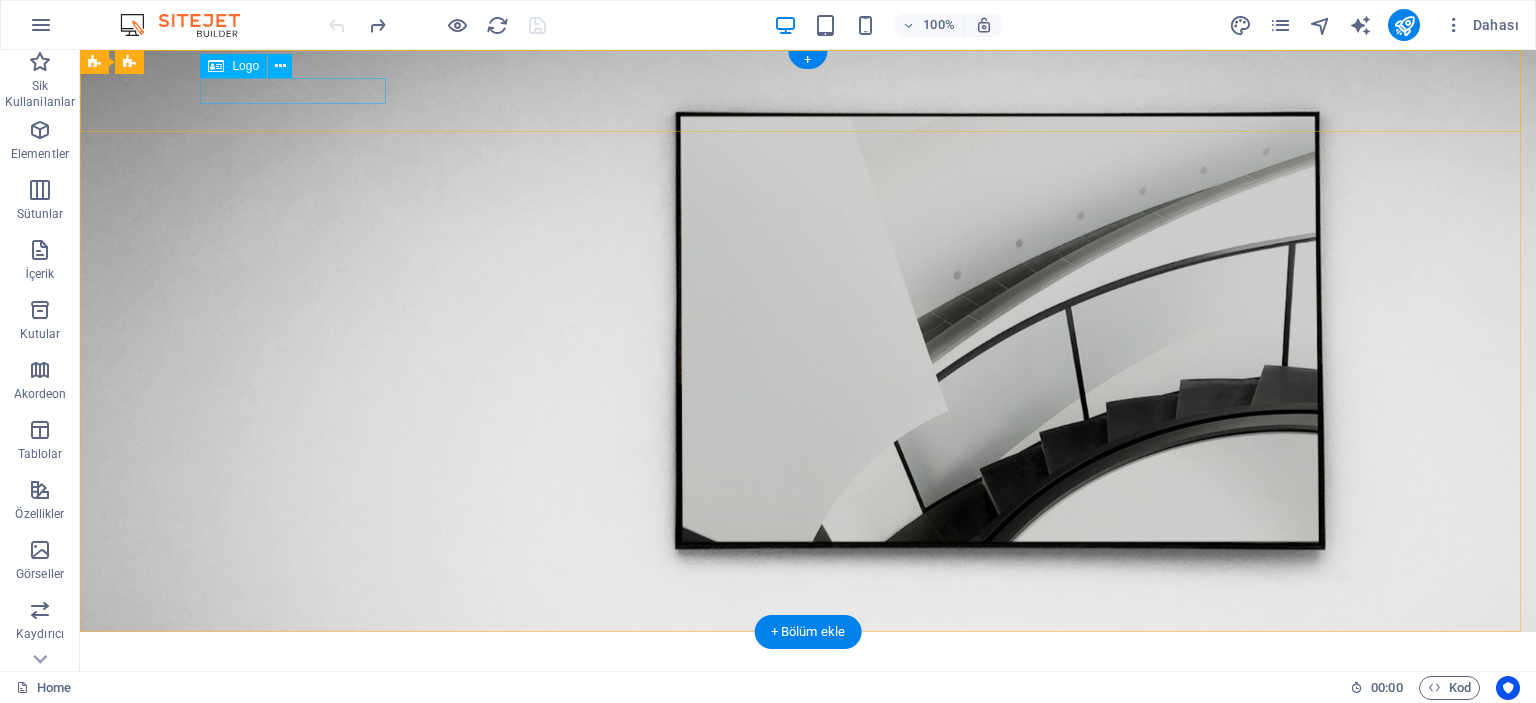 click at bounding box center (808, 660) 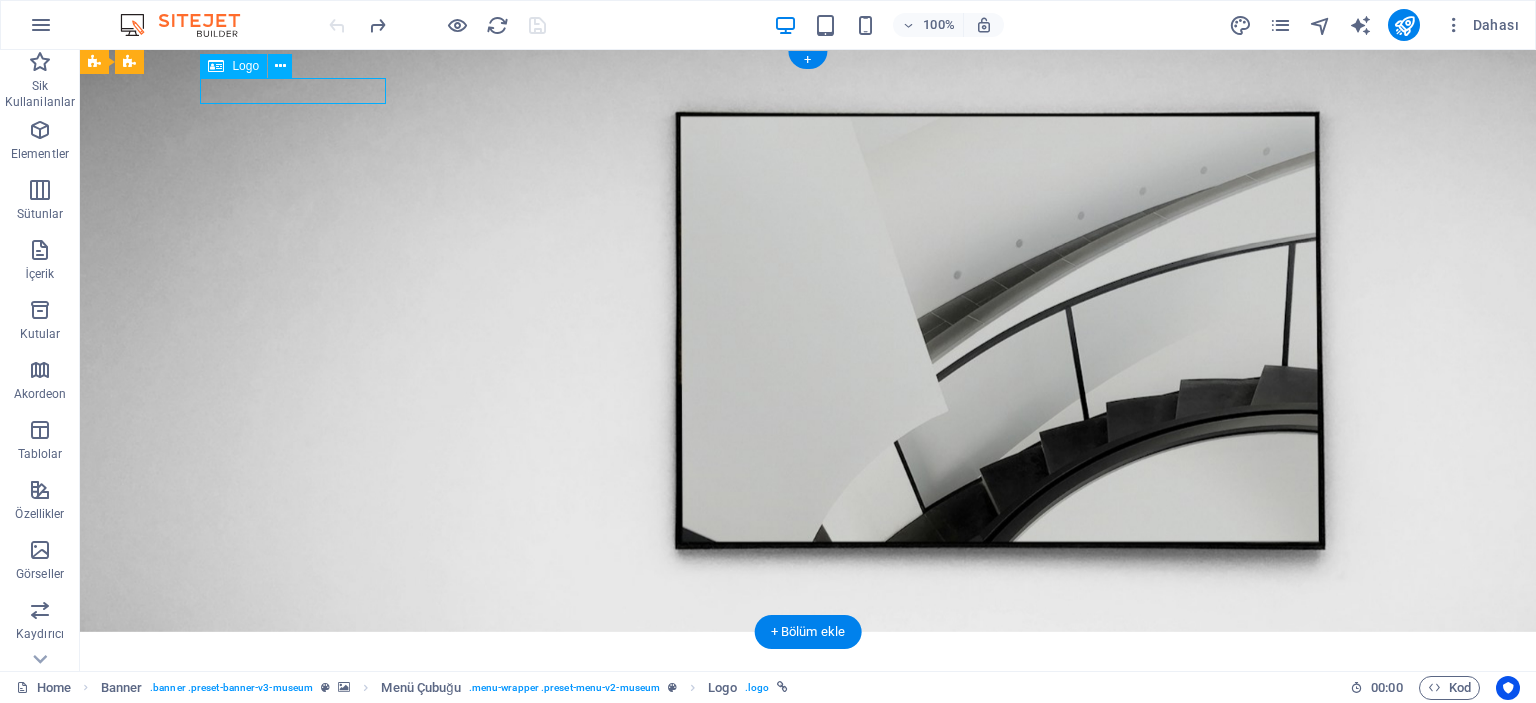 click at bounding box center (808, 660) 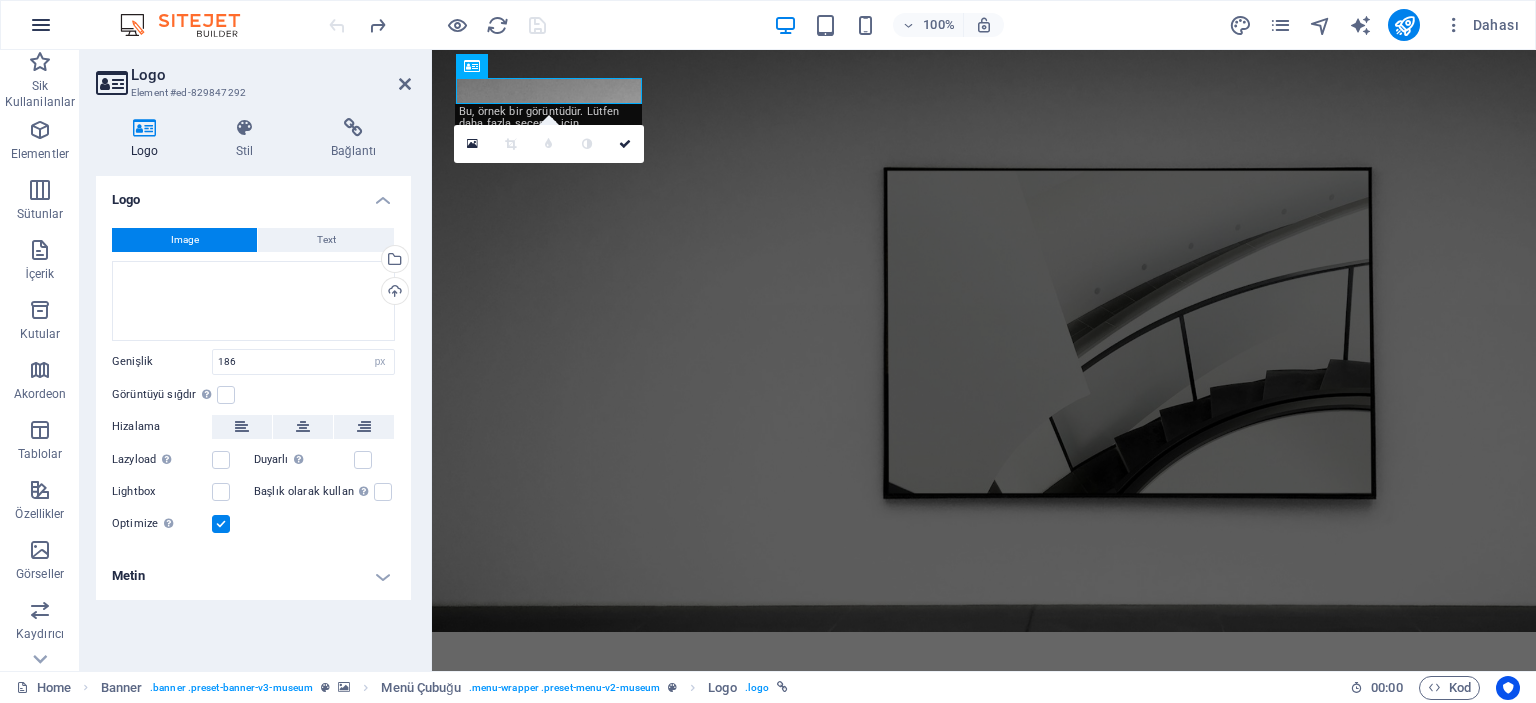 click at bounding box center [41, 25] 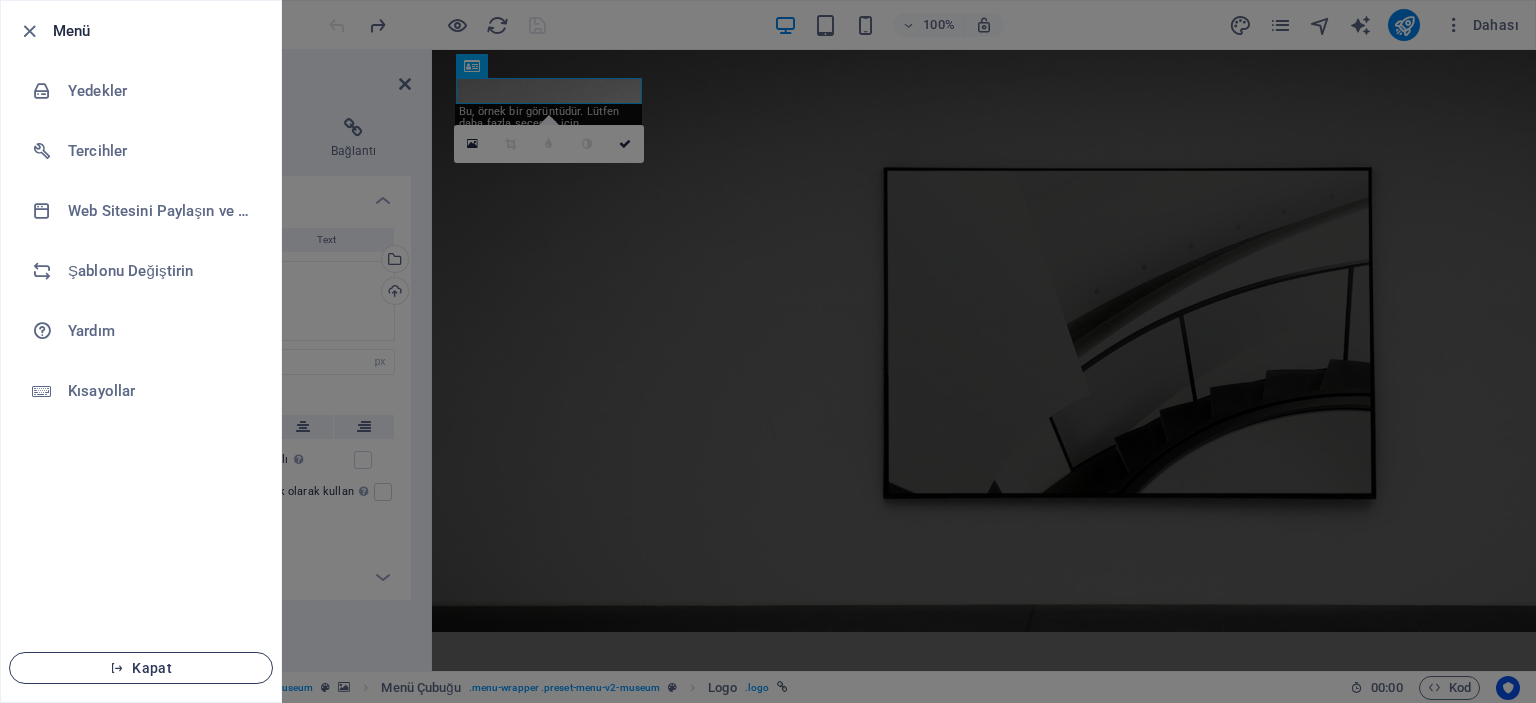 click on "Kapat" at bounding box center (141, 668) 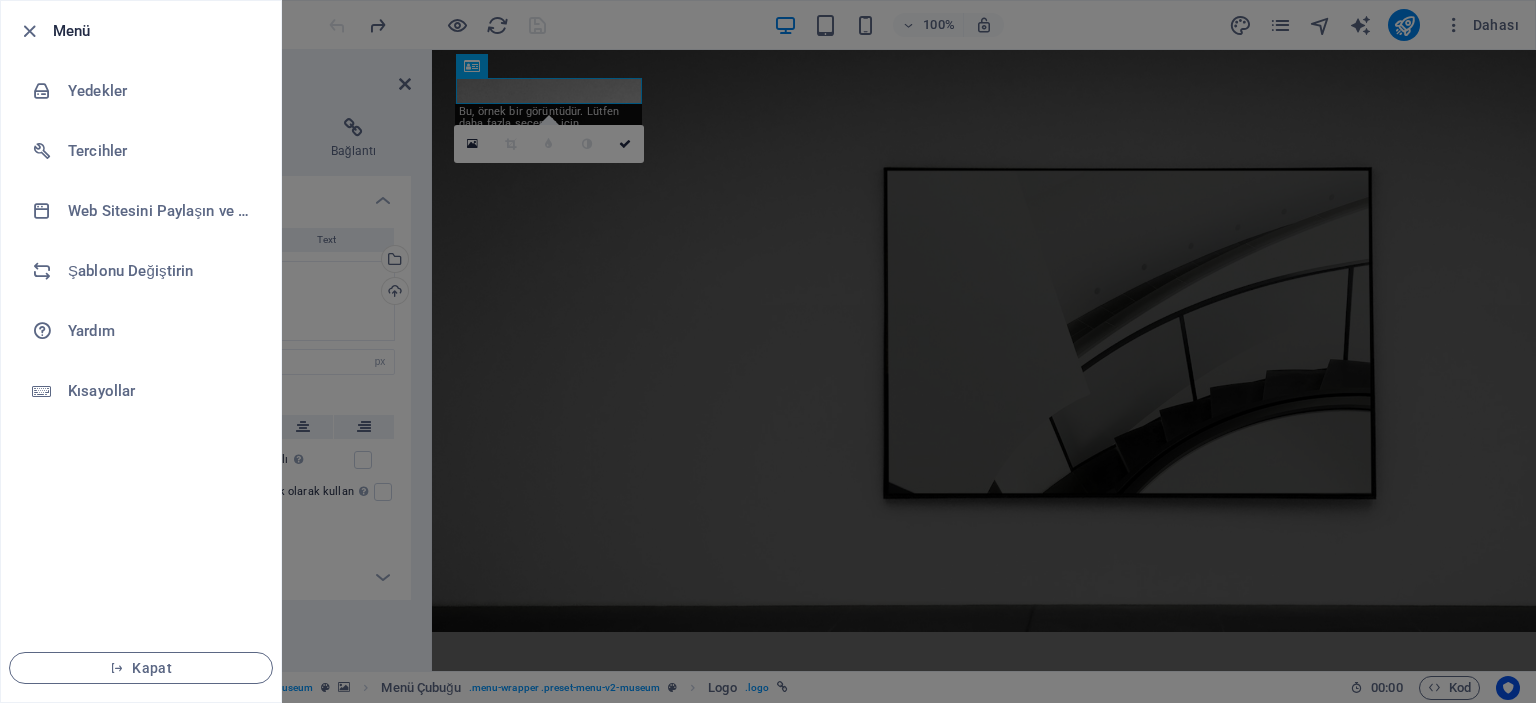 click at bounding box center [768, 351] 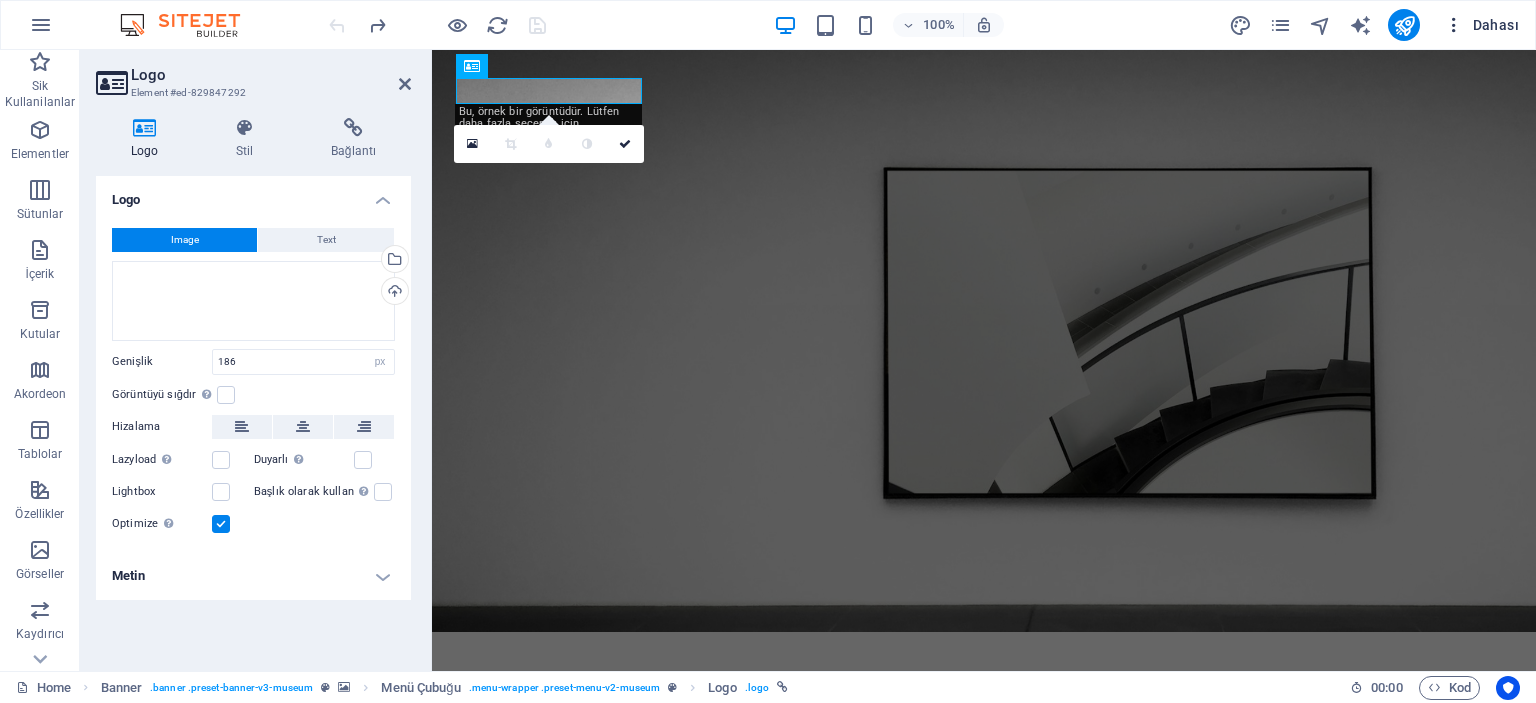 click on "Dahası" at bounding box center (1481, 25) 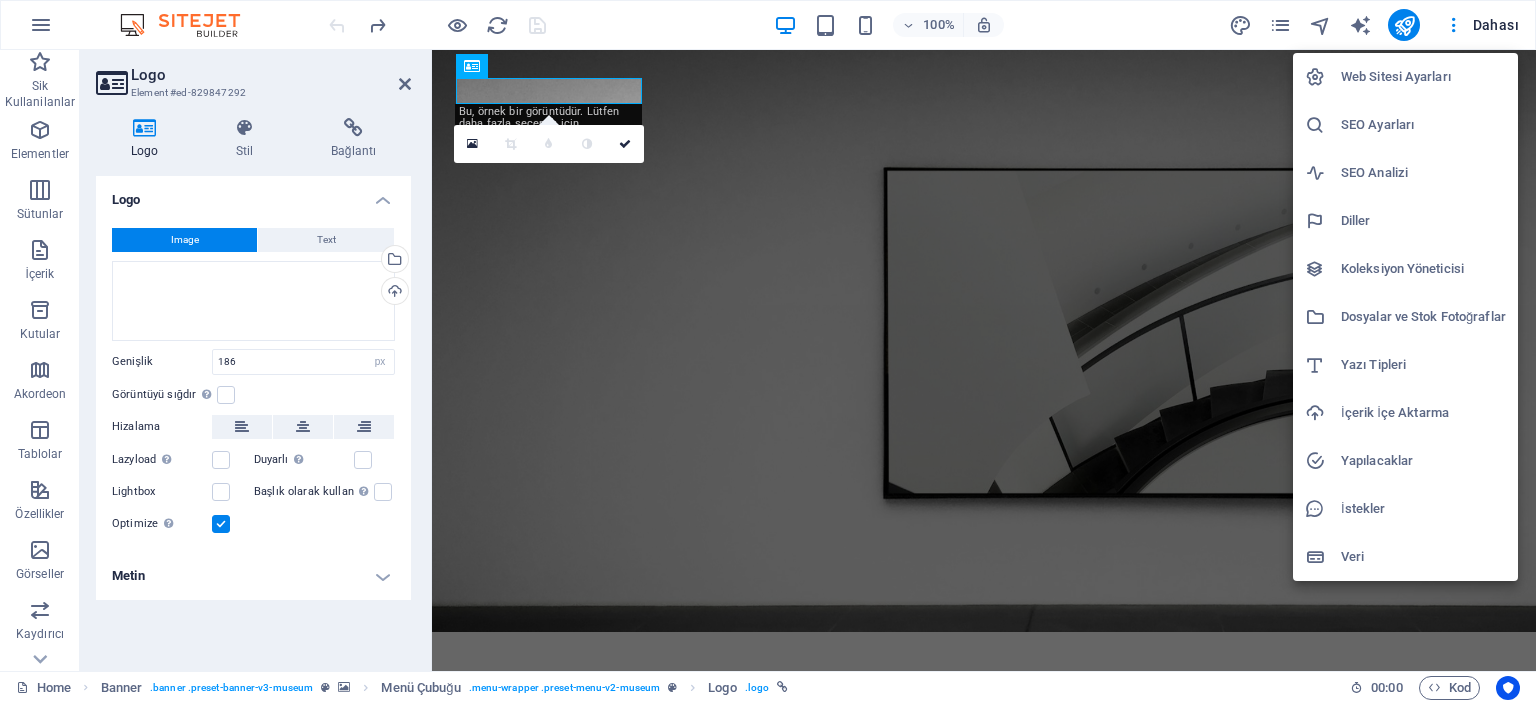 click at bounding box center (768, 351) 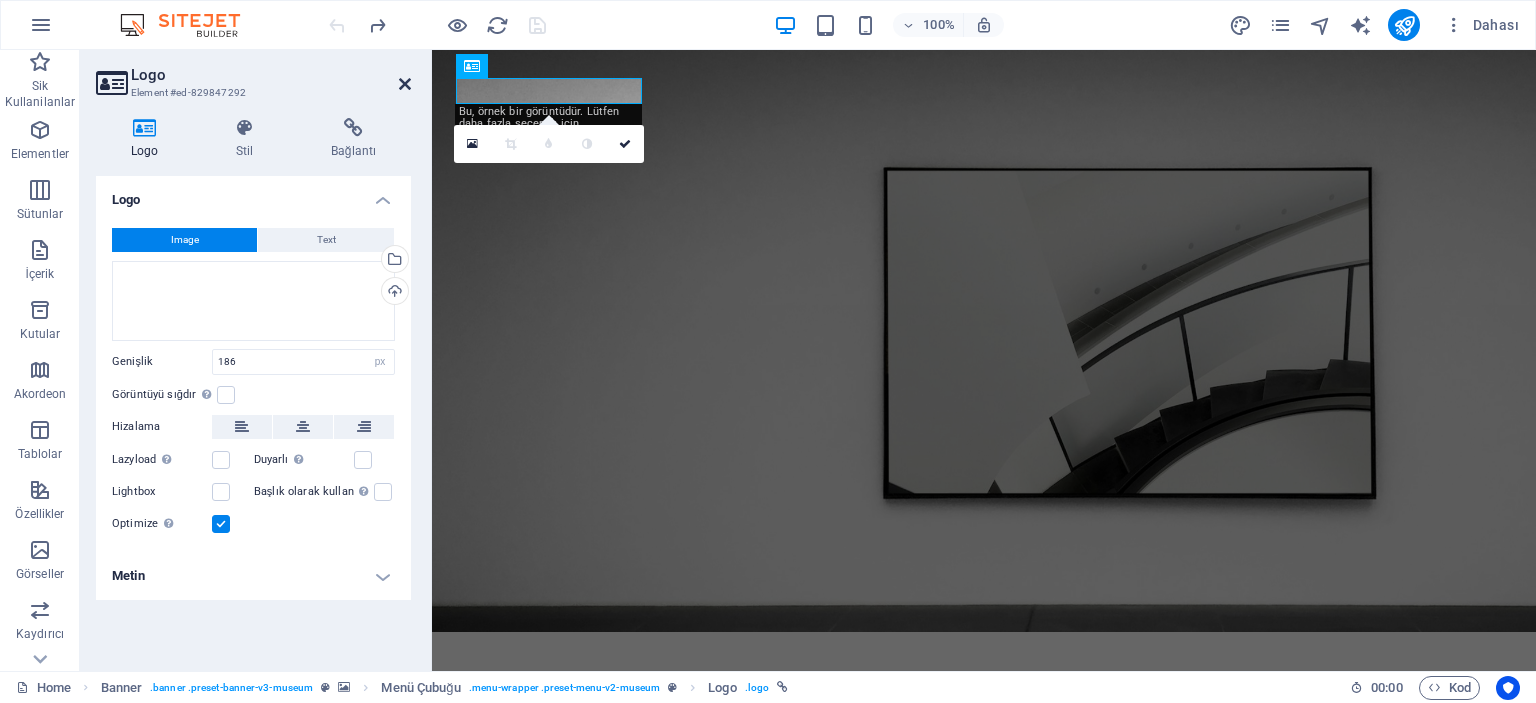 click at bounding box center [405, 84] 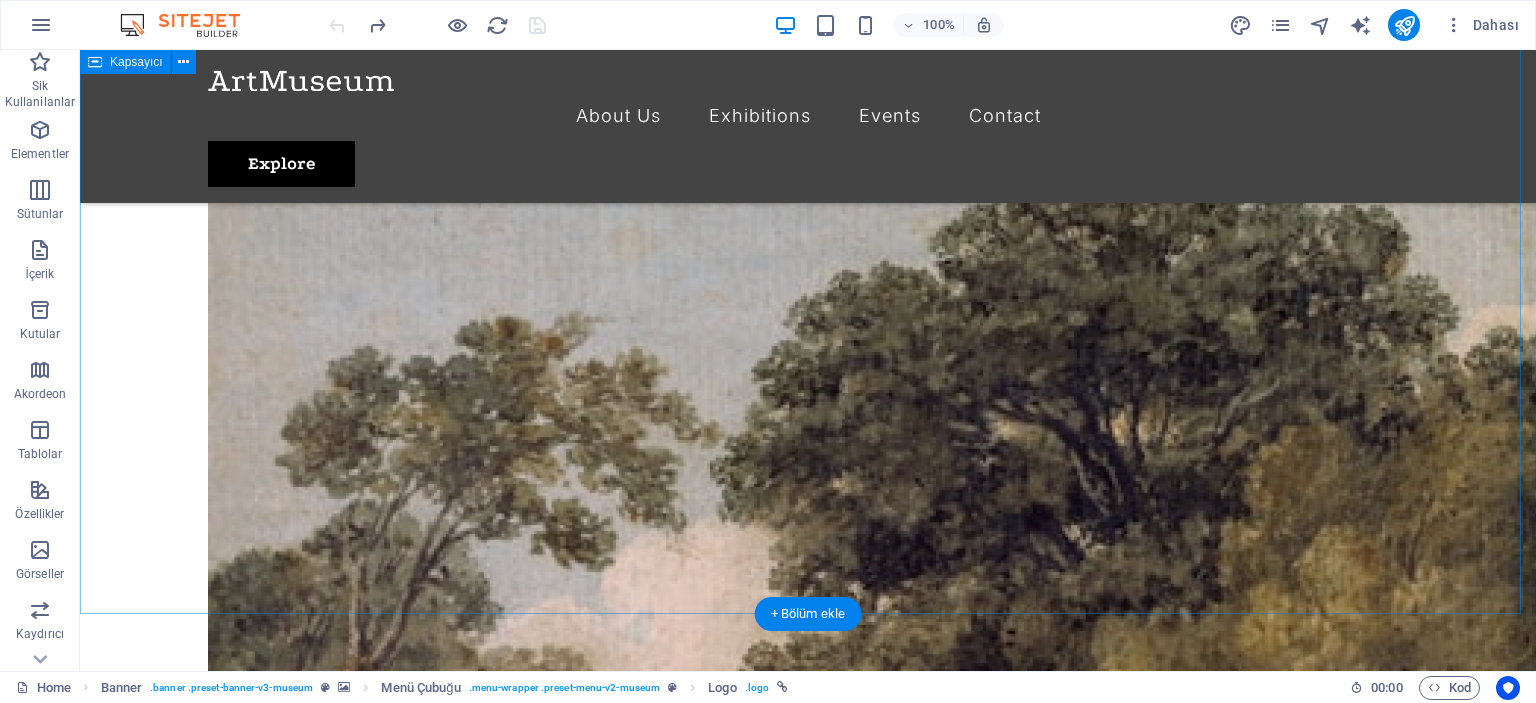 scroll, scrollTop: 4933, scrollLeft: 0, axis: vertical 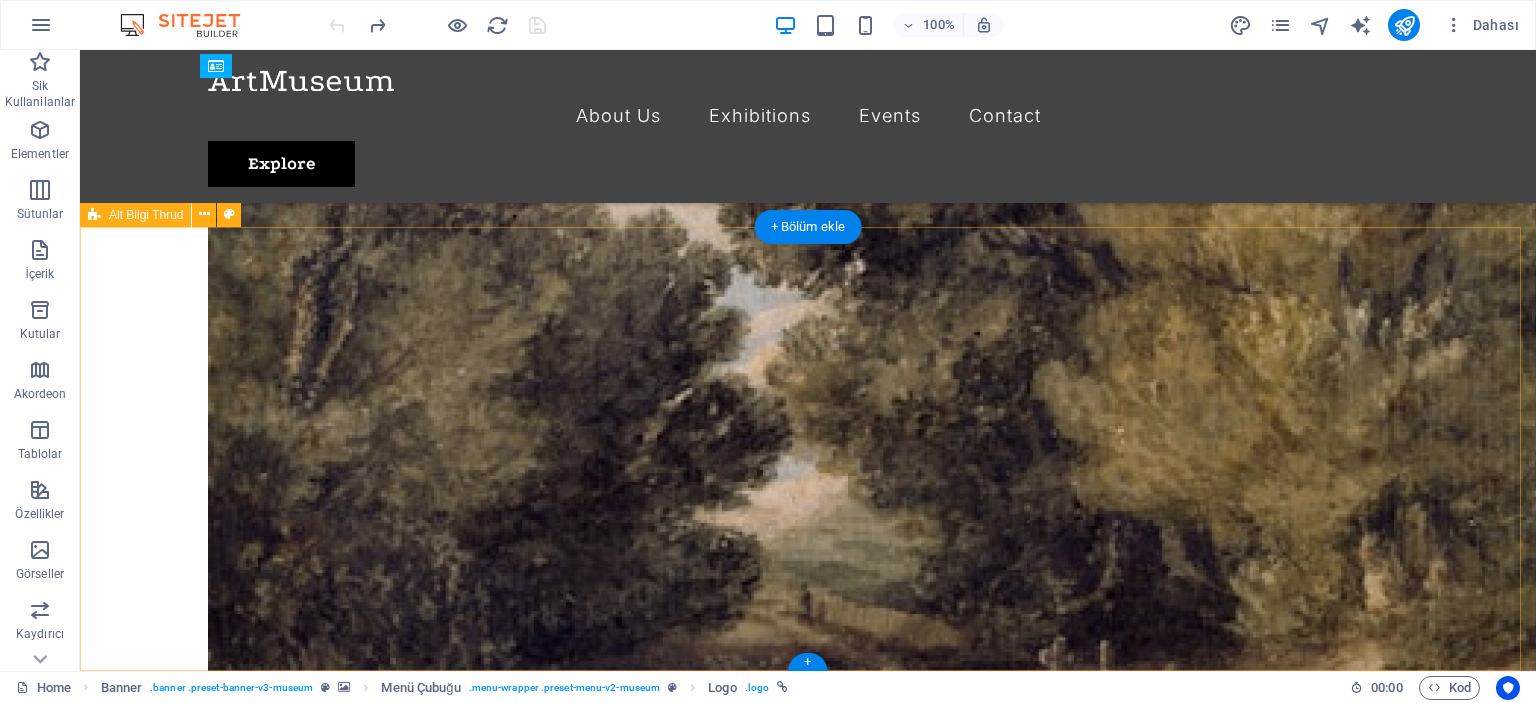 drag, startPoint x: 211, startPoint y: 239, endPoint x: 149, endPoint y: 599, distance: 365.29987 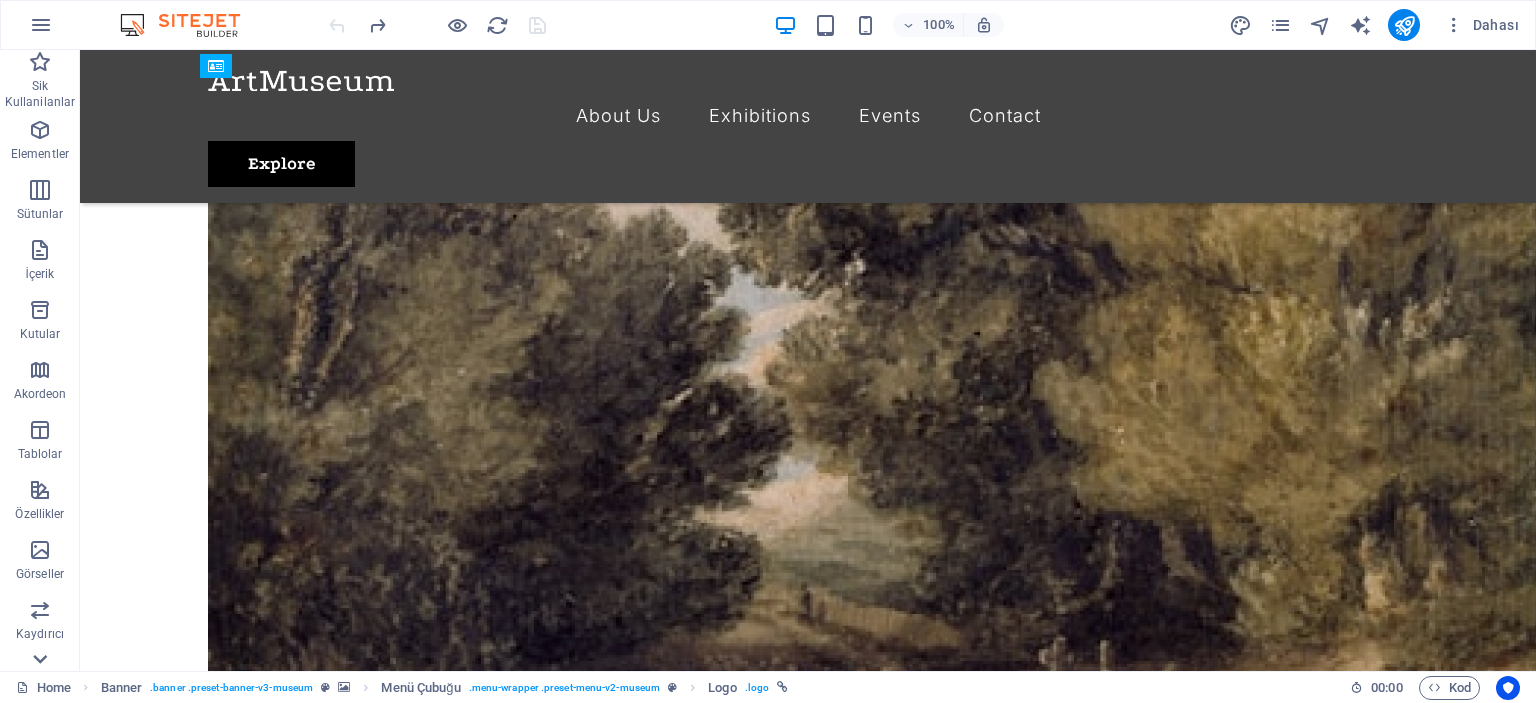 click 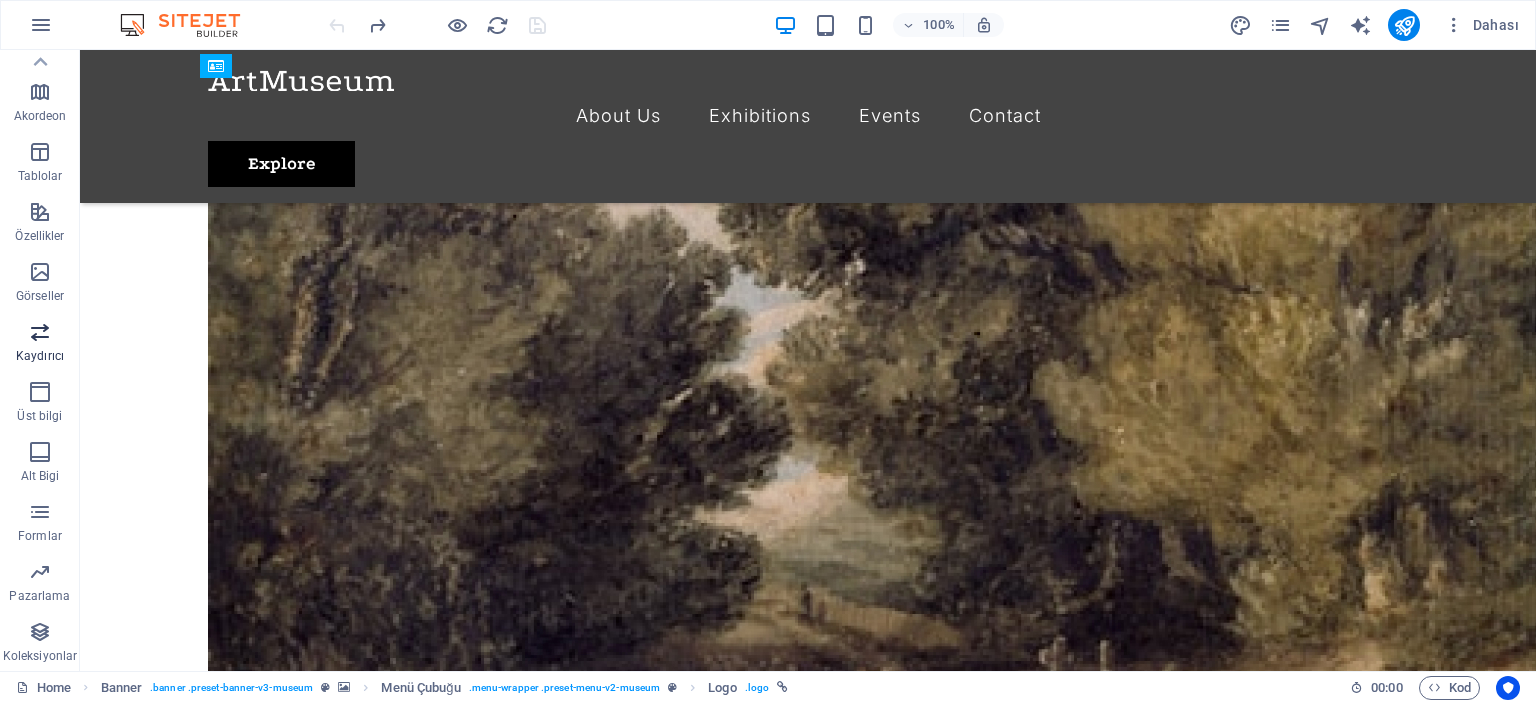 scroll, scrollTop: 0, scrollLeft: 0, axis: both 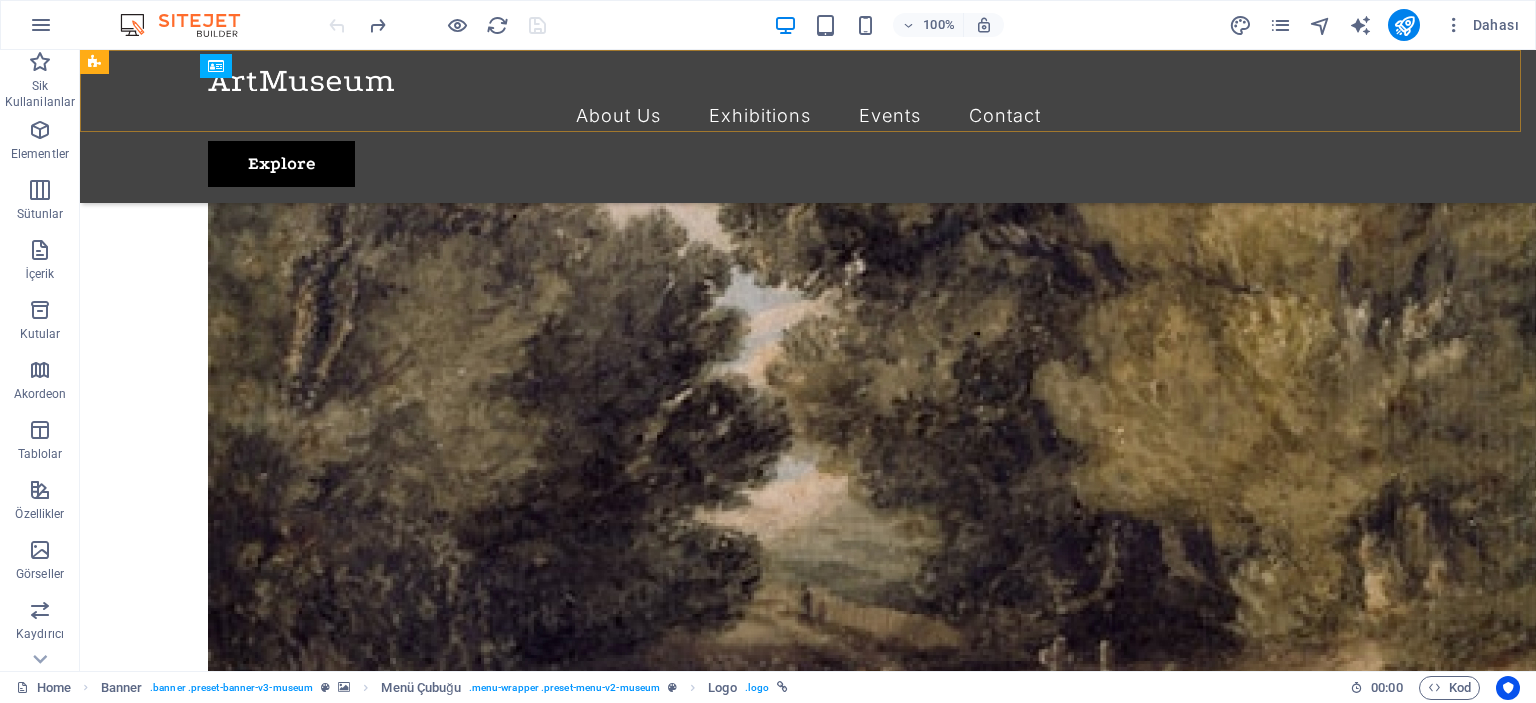 click on "About Us Exhibitions Events Contact Explore" at bounding box center (808, 126) 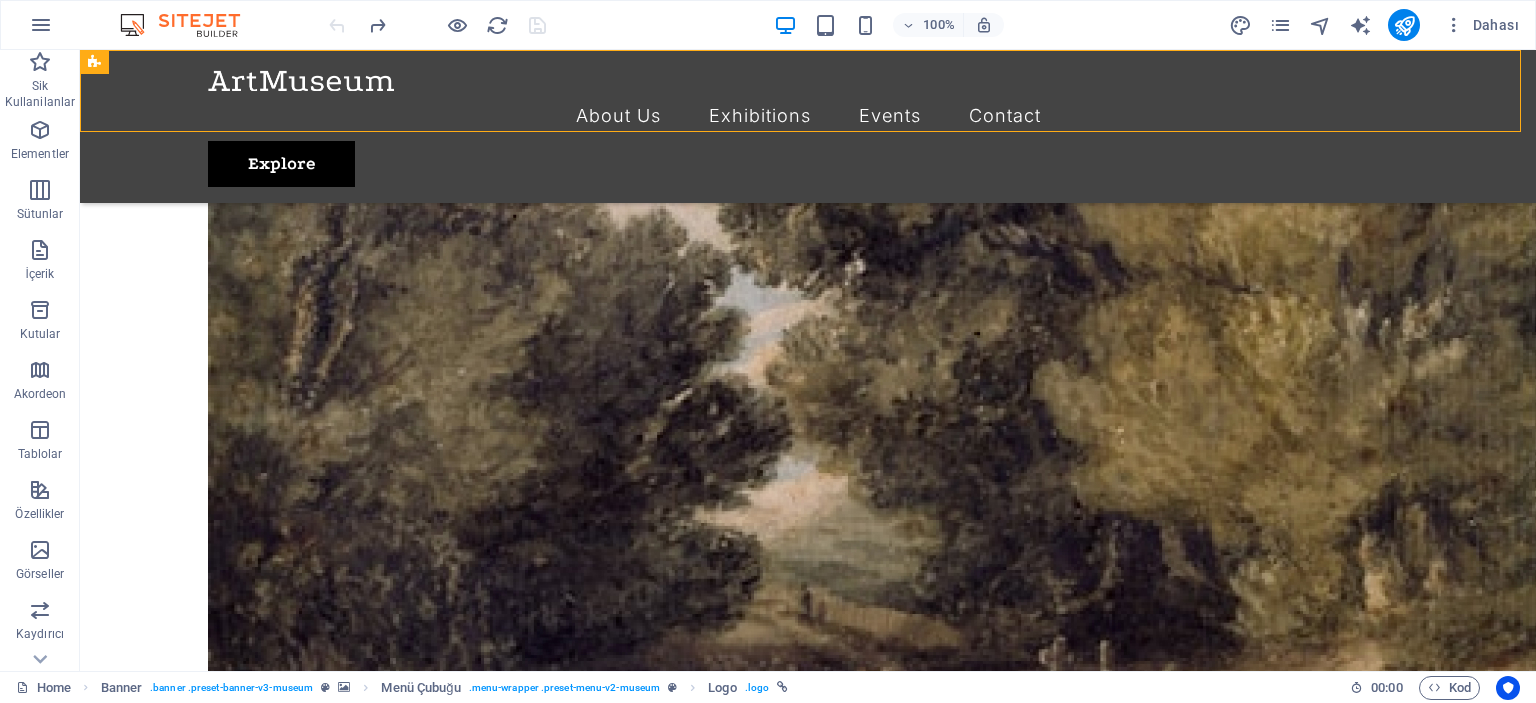 click on "About Us Exhibitions Events Contact Explore" at bounding box center [808, 126] 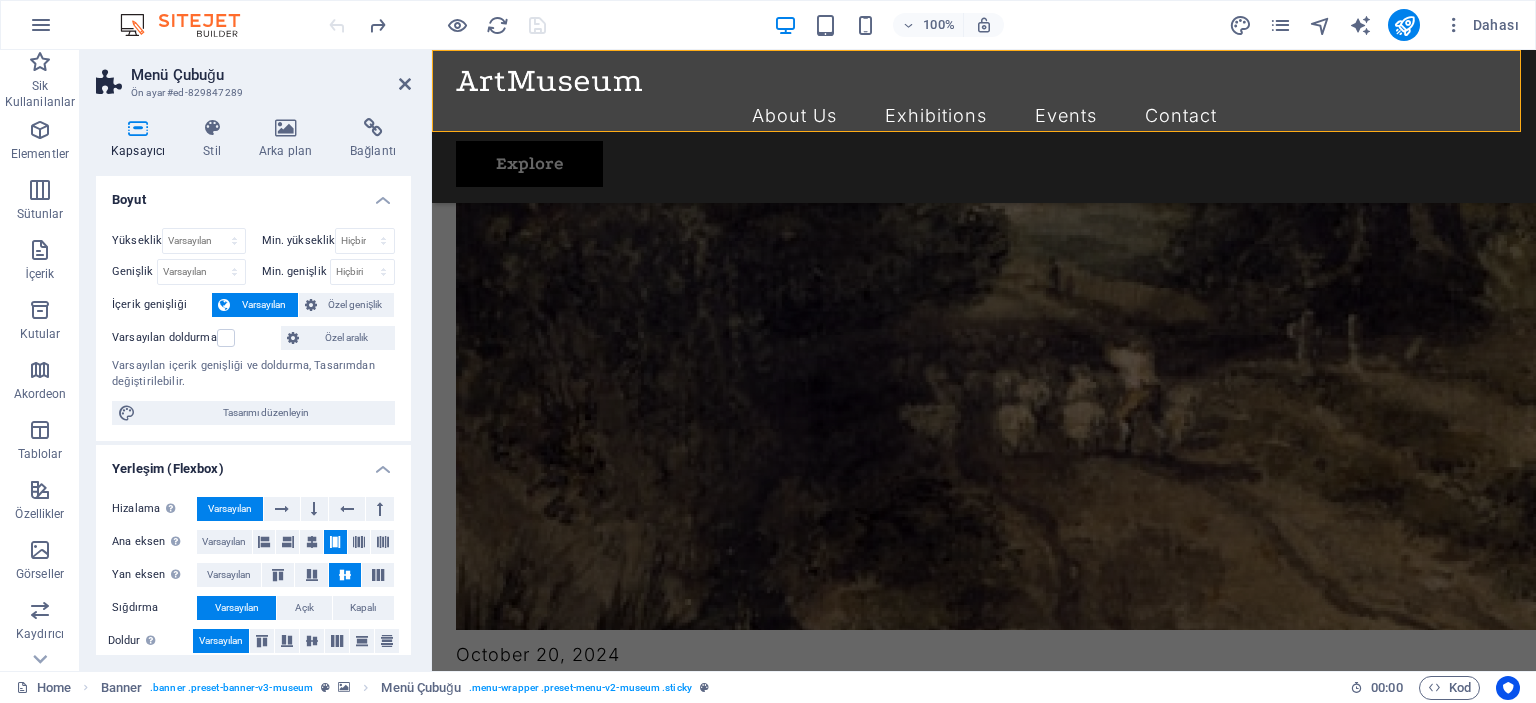 click at bounding box center (405, 84) 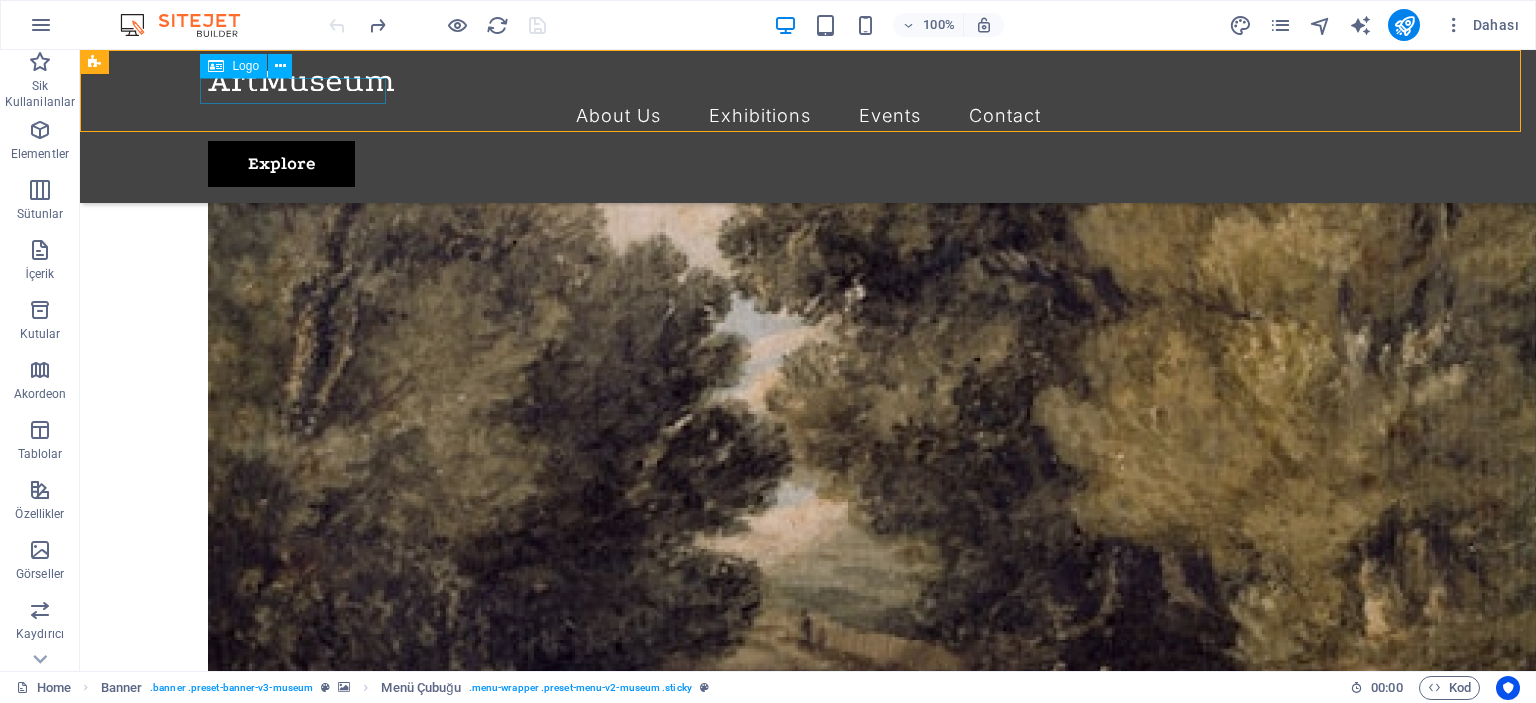 click at bounding box center (808, 78) 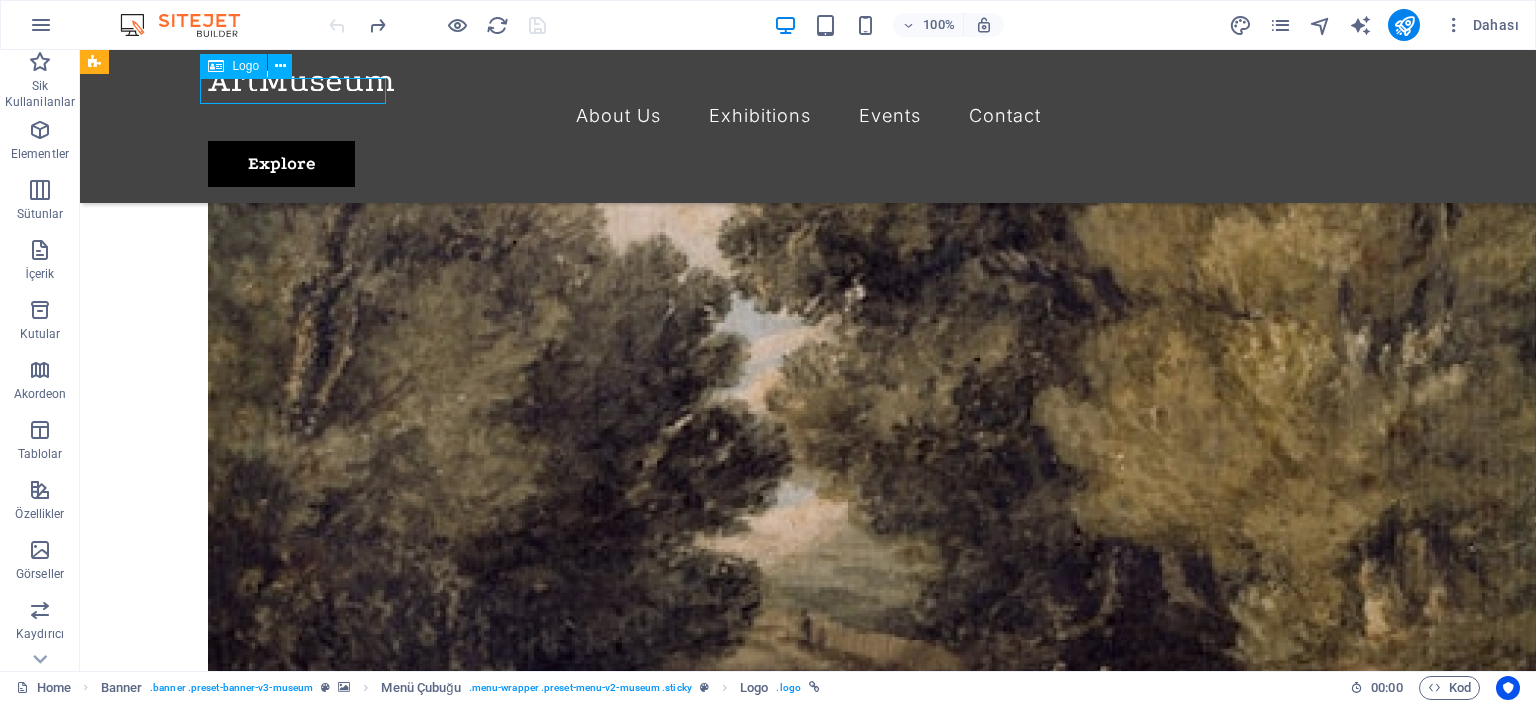 click at bounding box center [808, 78] 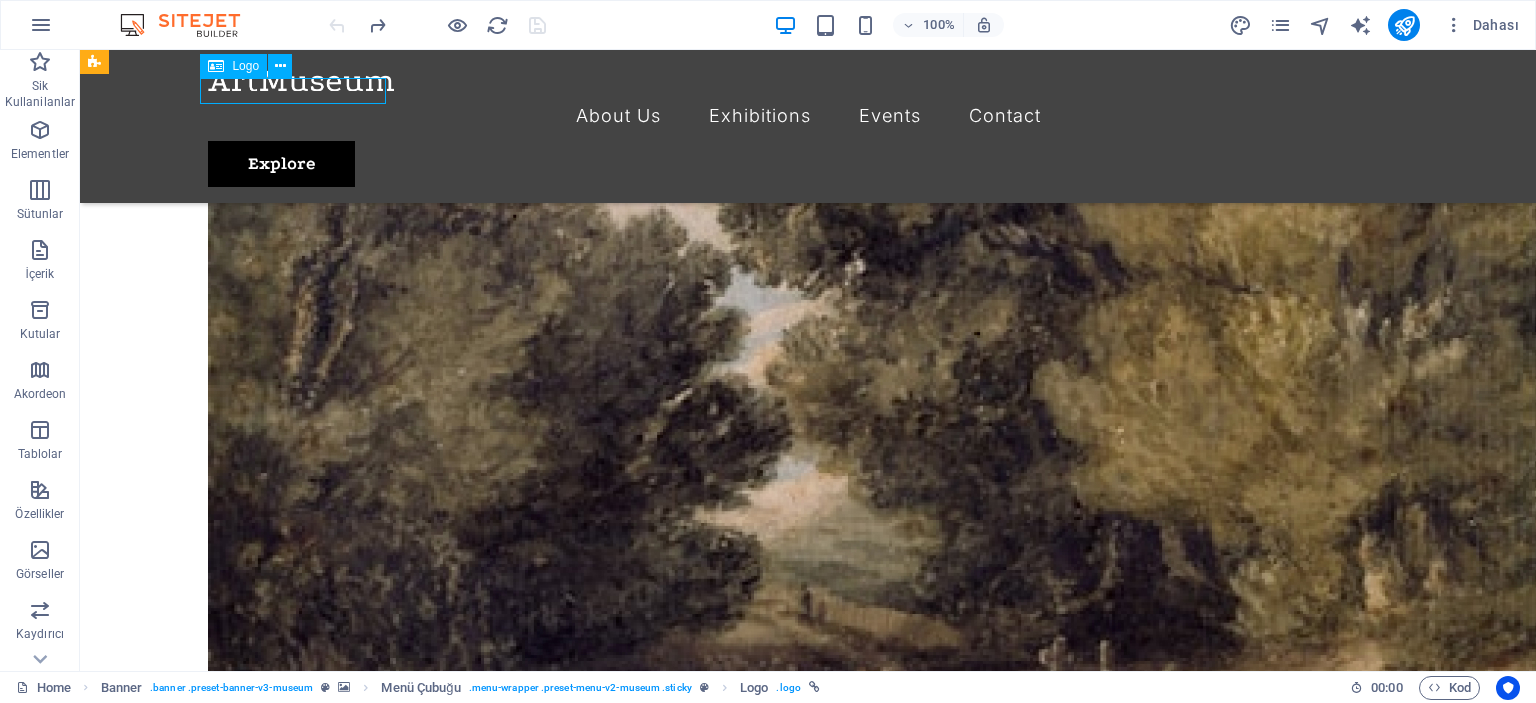 select on "px" 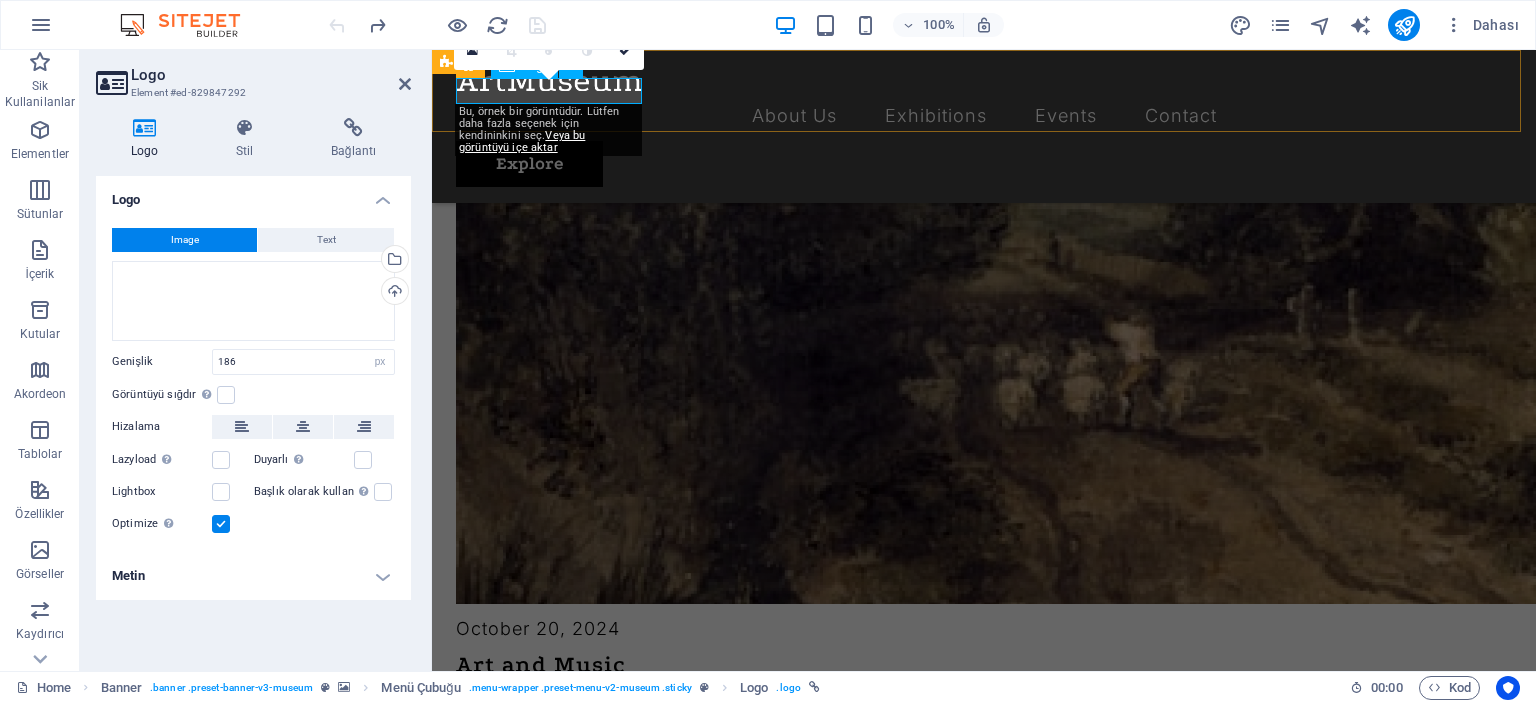 click at bounding box center (984, 78) 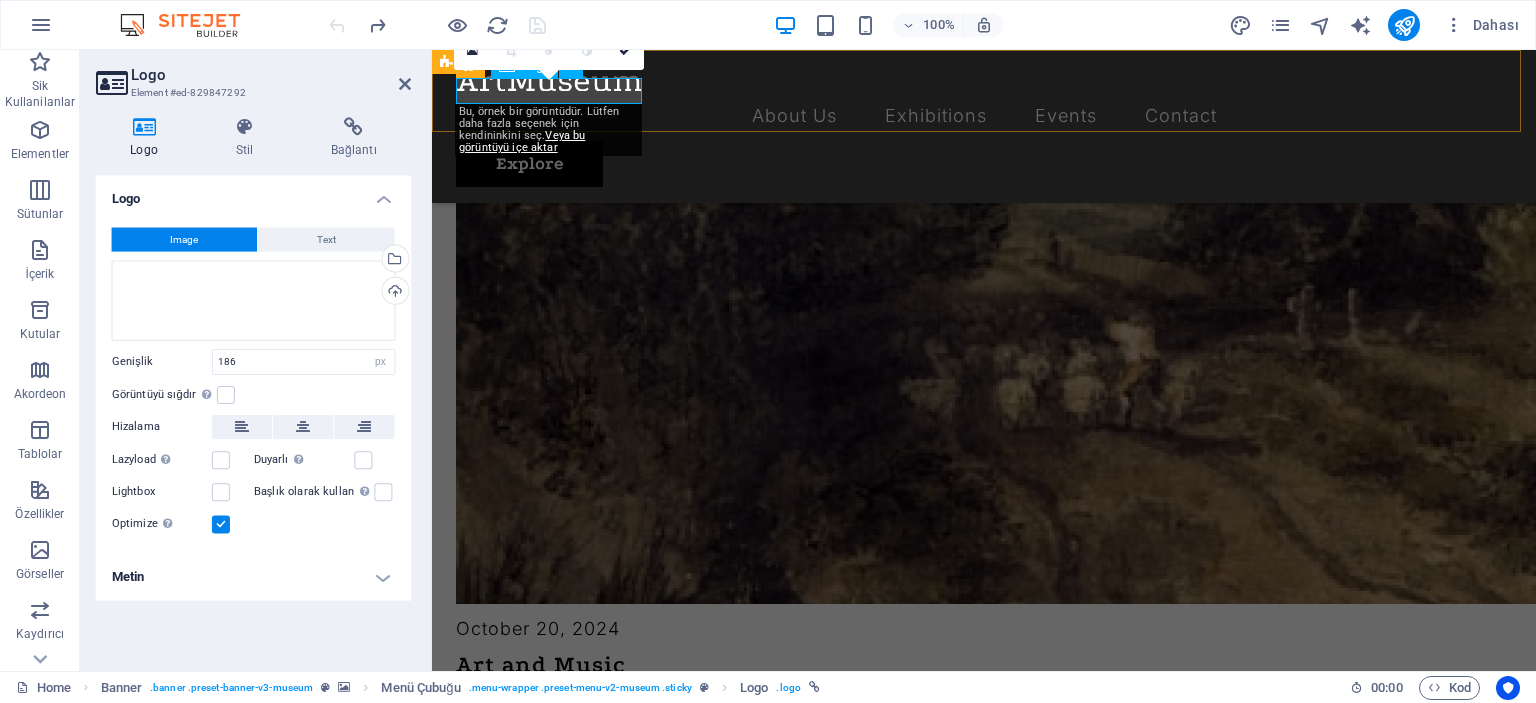 click at bounding box center (984, 78) 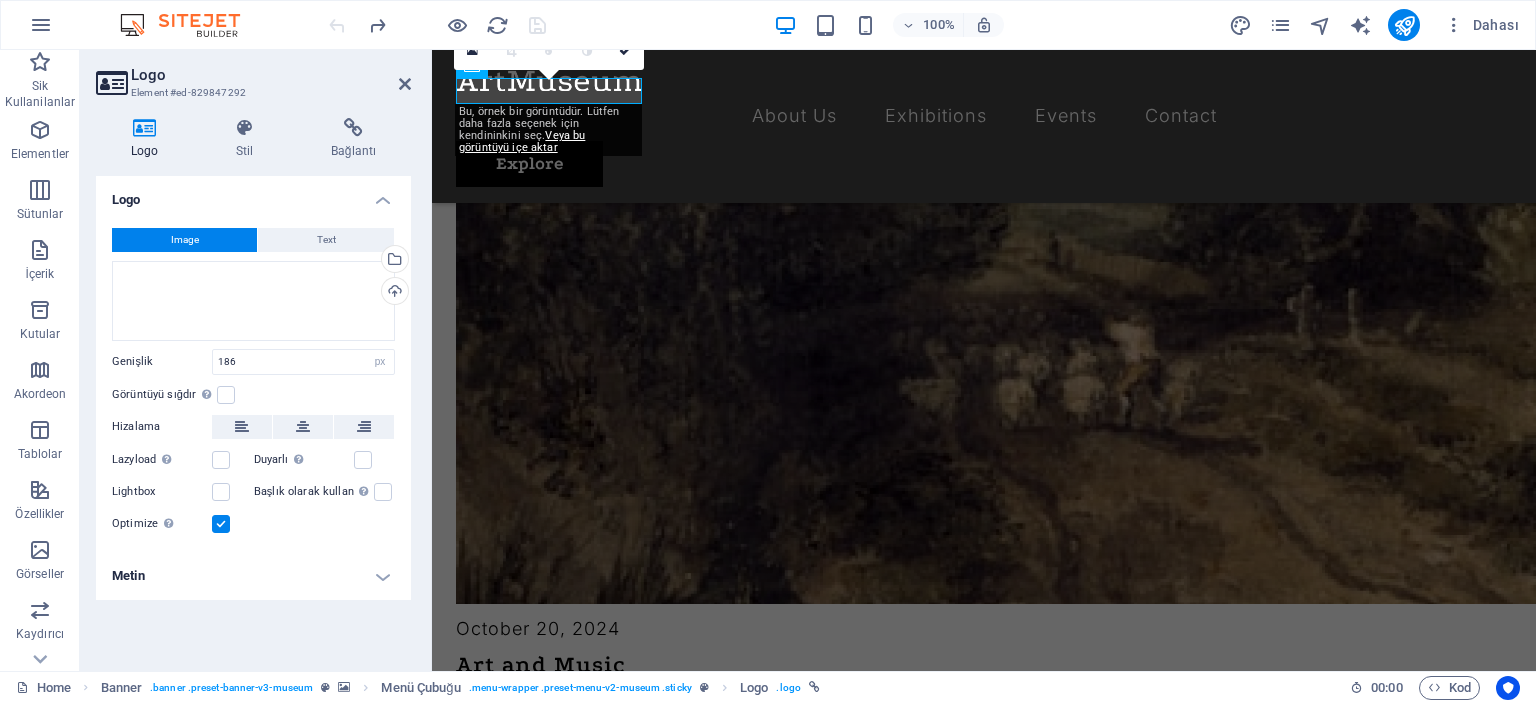 click on "Logo" at bounding box center (148, 139) 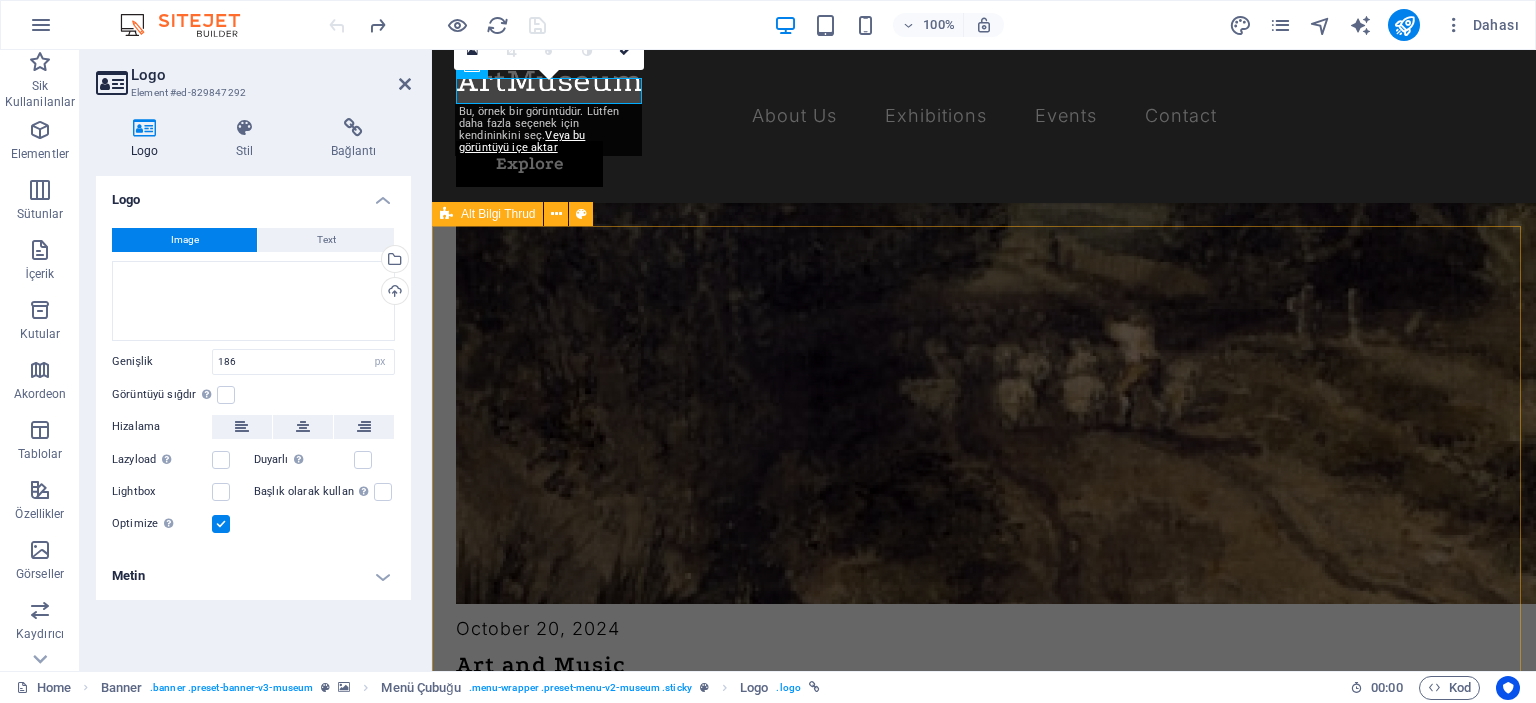 click on "Lorem ipsum dolor amet, consectetur adipiscing elit. Eget nisl nunc quam ac se. About Us Exhibitions Events Contact Street [CITY] [POSTAL_CODE]
[PHONE]
10AM-8PM
All rights reserved.    example.com   Legal Notice  |  Privacy Policy" at bounding box center [984, 10976] 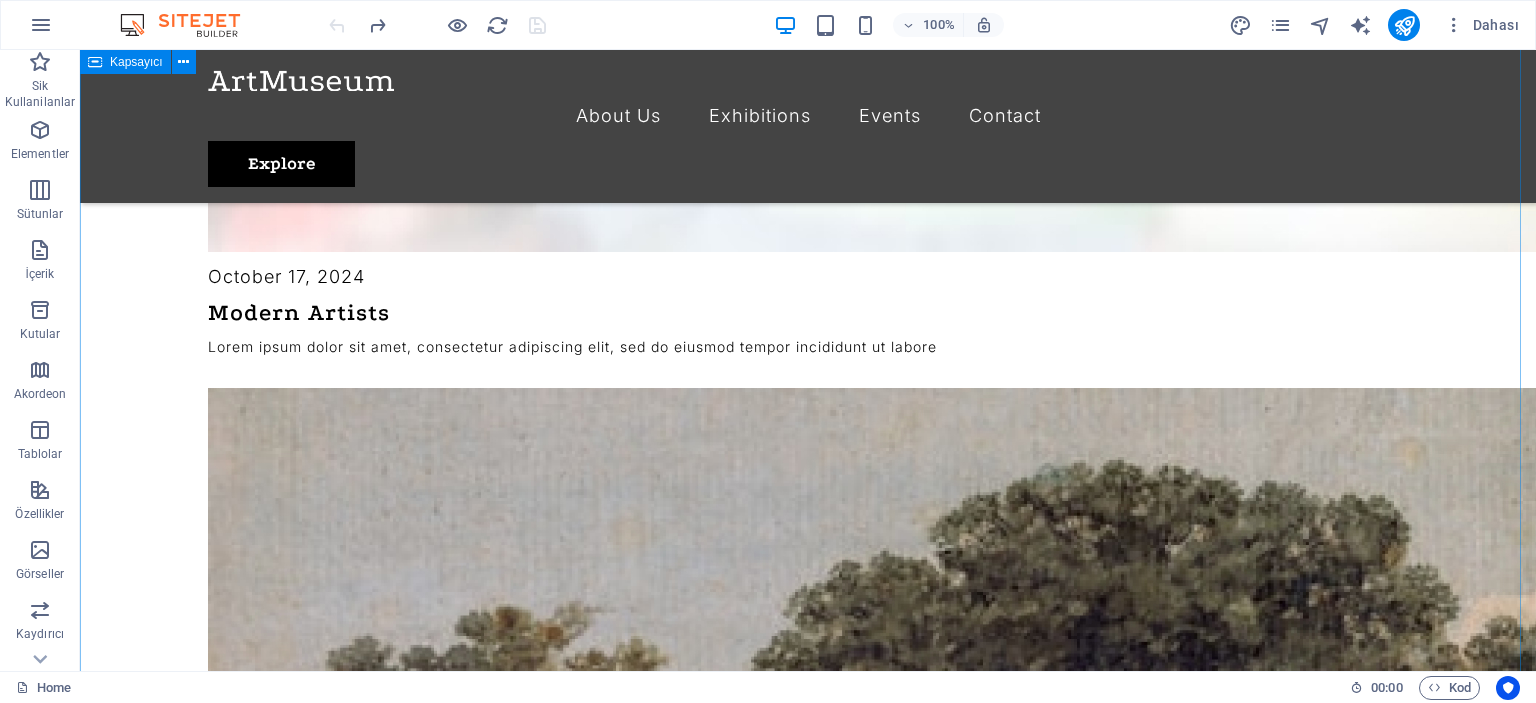 scroll, scrollTop: 4033, scrollLeft: 0, axis: vertical 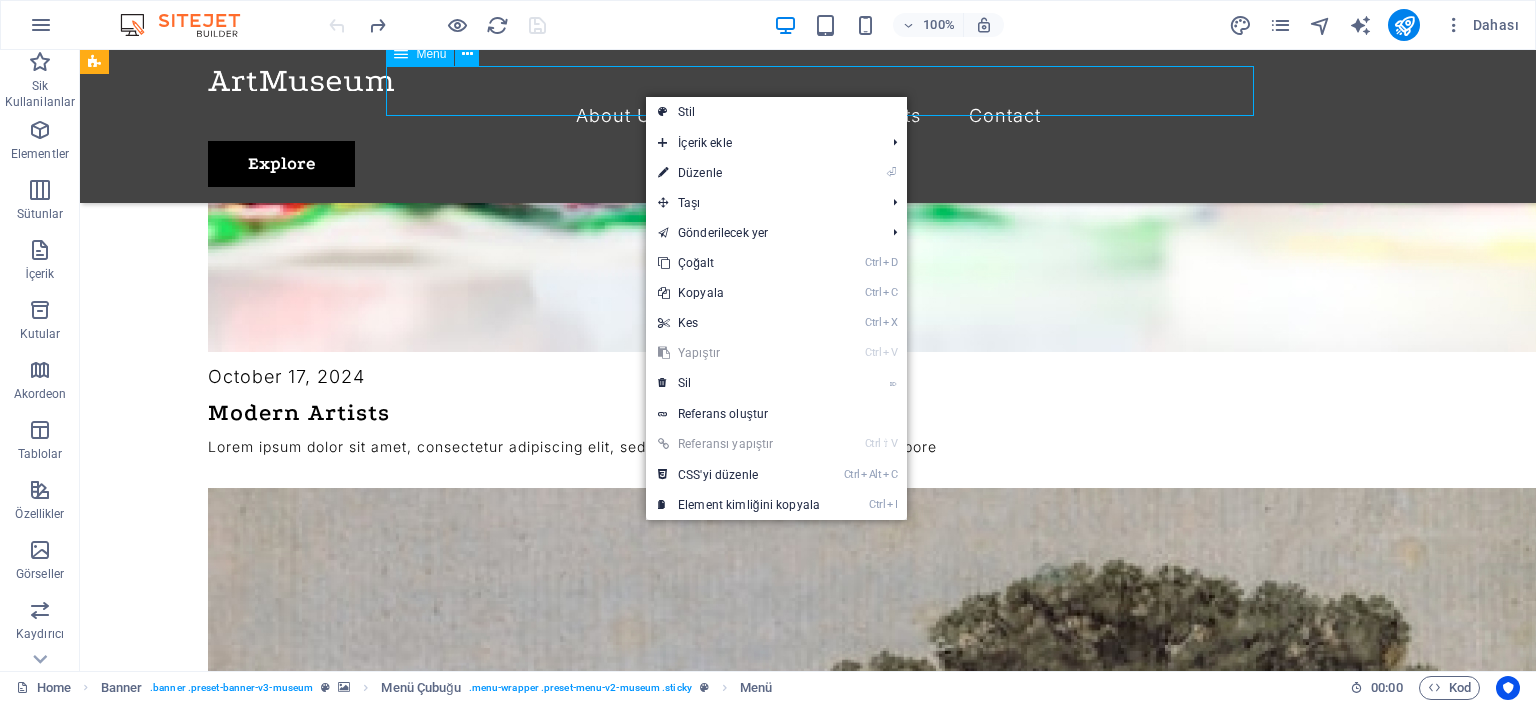 click on "About Us Exhibitions Events Contact" at bounding box center [808, 116] 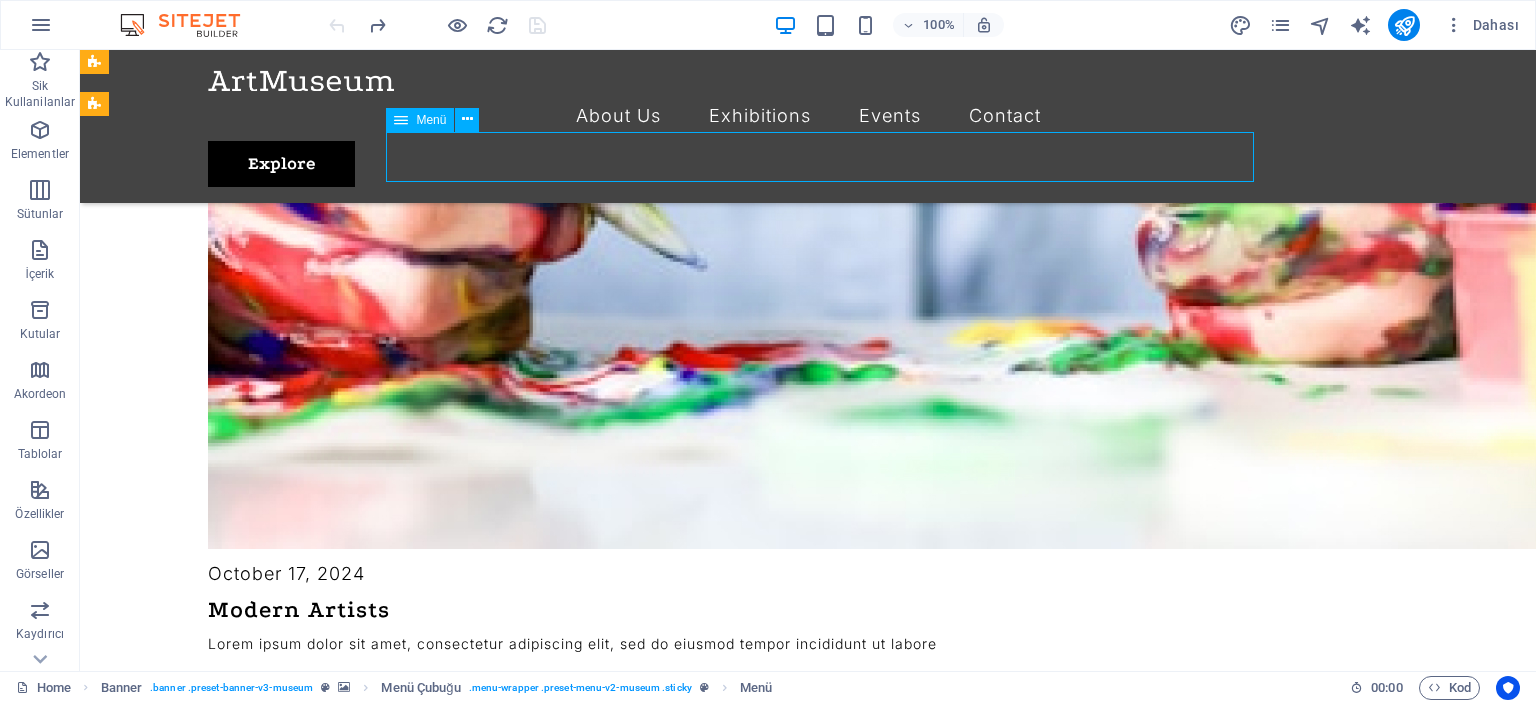 scroll, scrollTop: 3833, scrollLeft: 0, axis: vertical 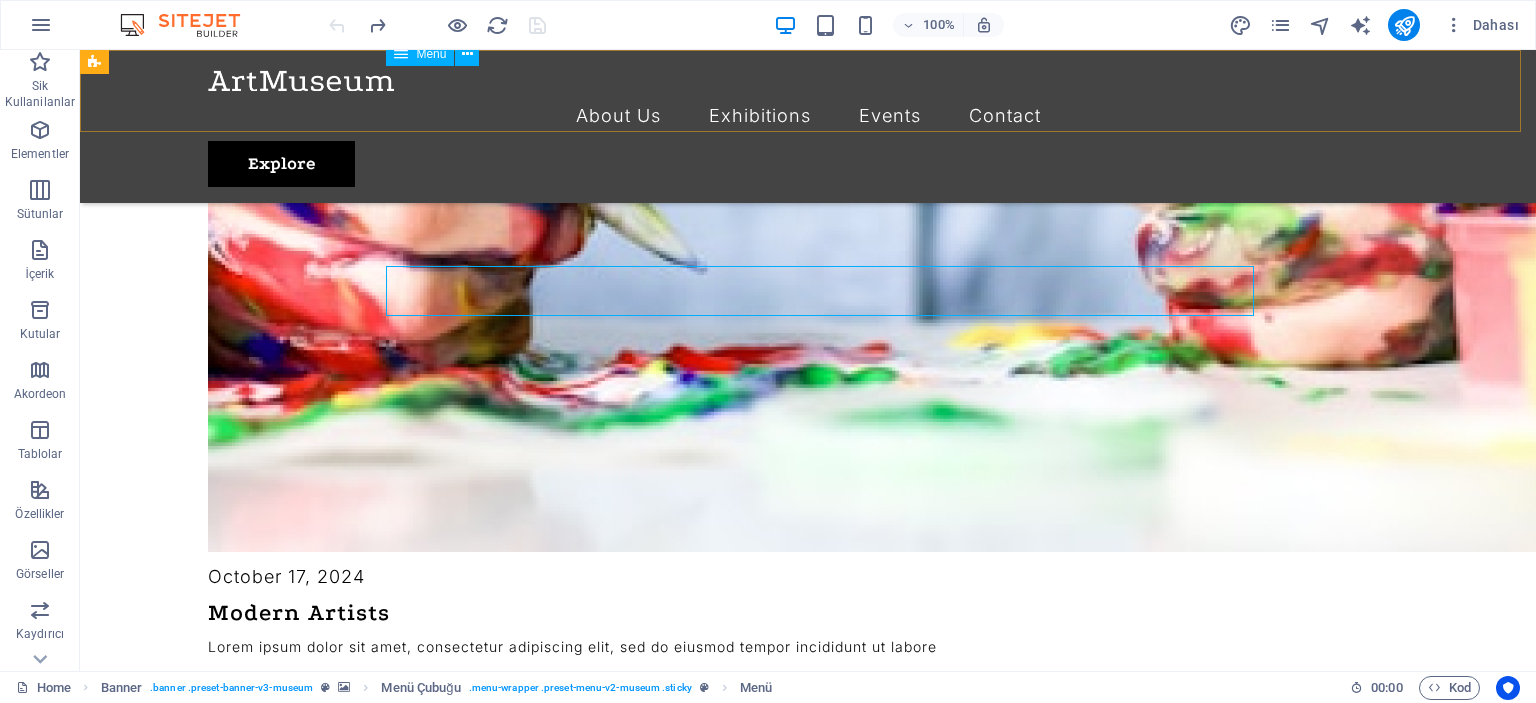 click on "About Us Exhibitions Events Contact" at bounding box center (808, 116) 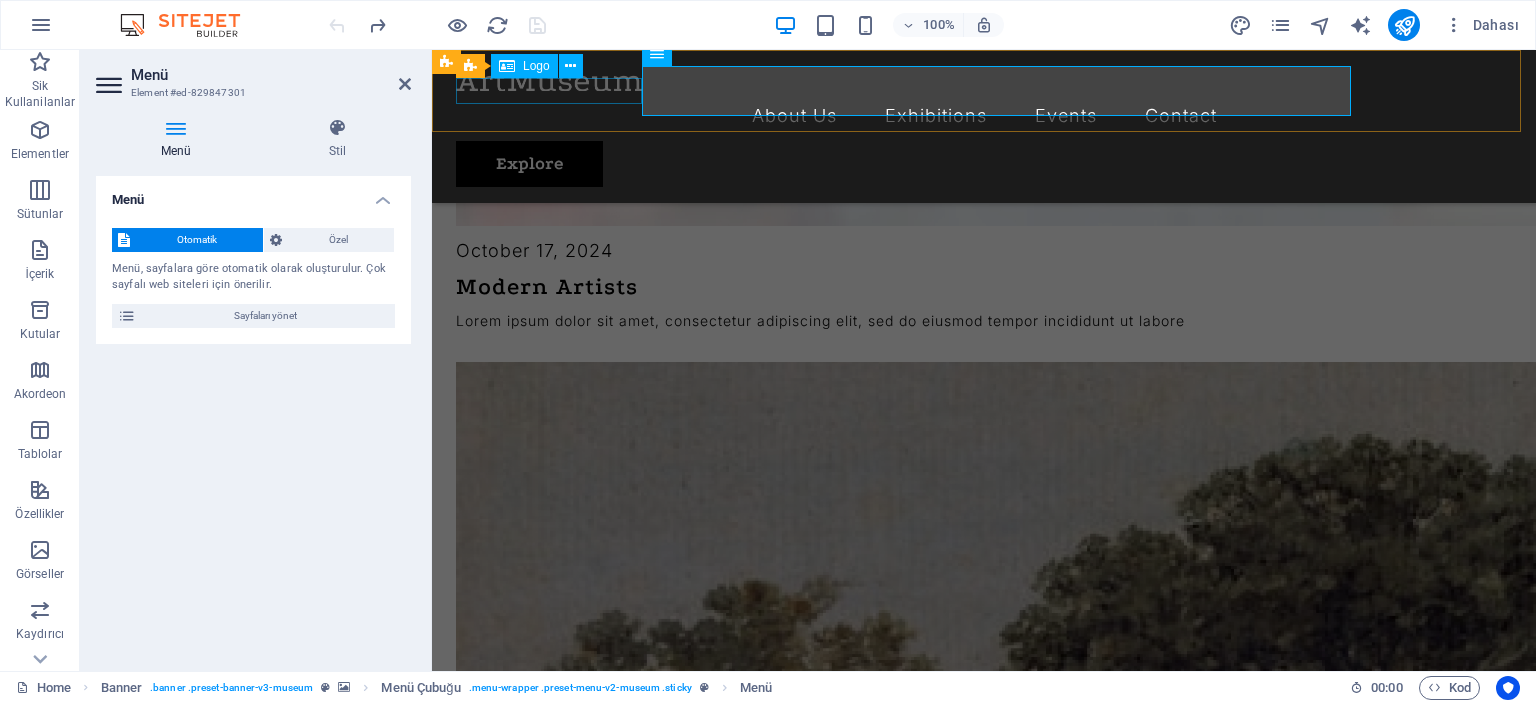 scroll, scrollTop: 3859, scrollLeft: 0, axis: vertical 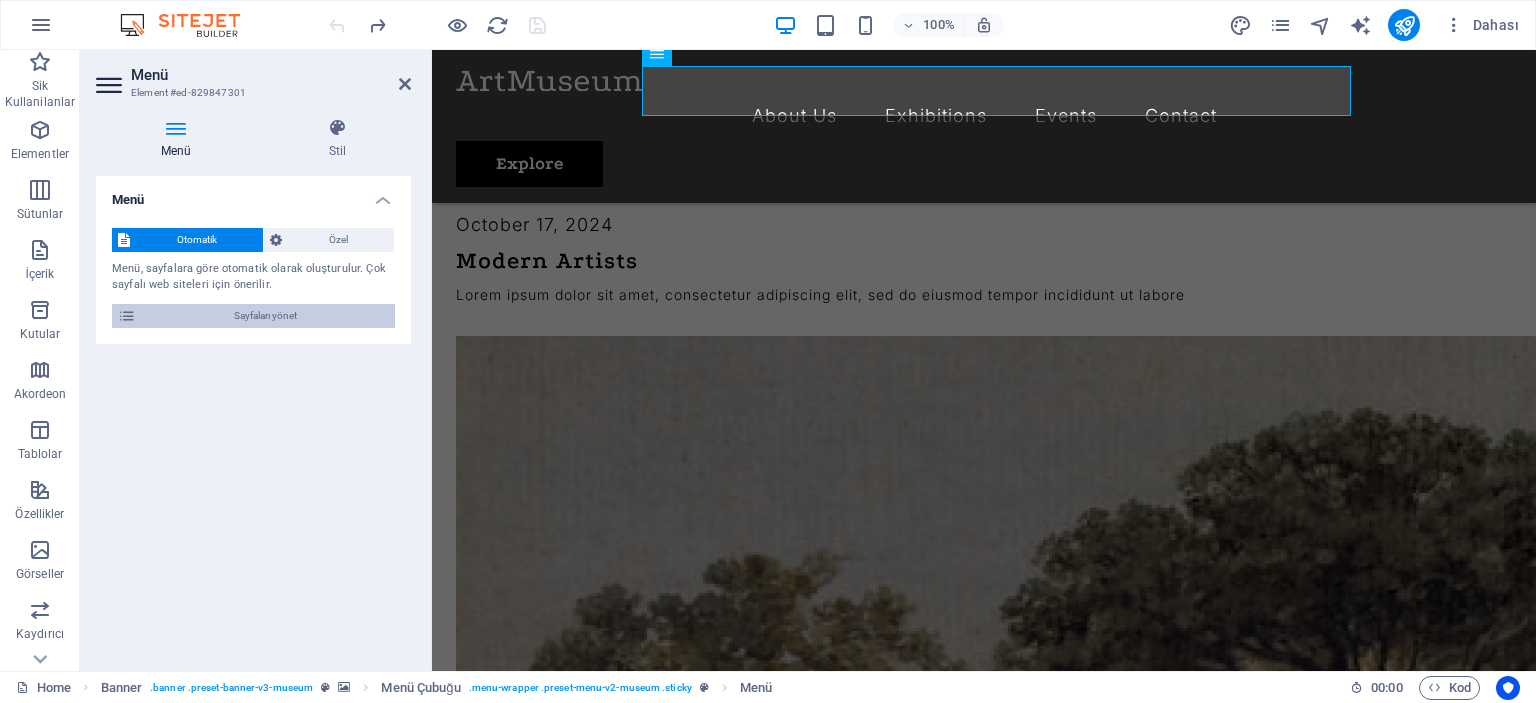 click on "Sayfaları yönet" at bounding box center (265, 316) 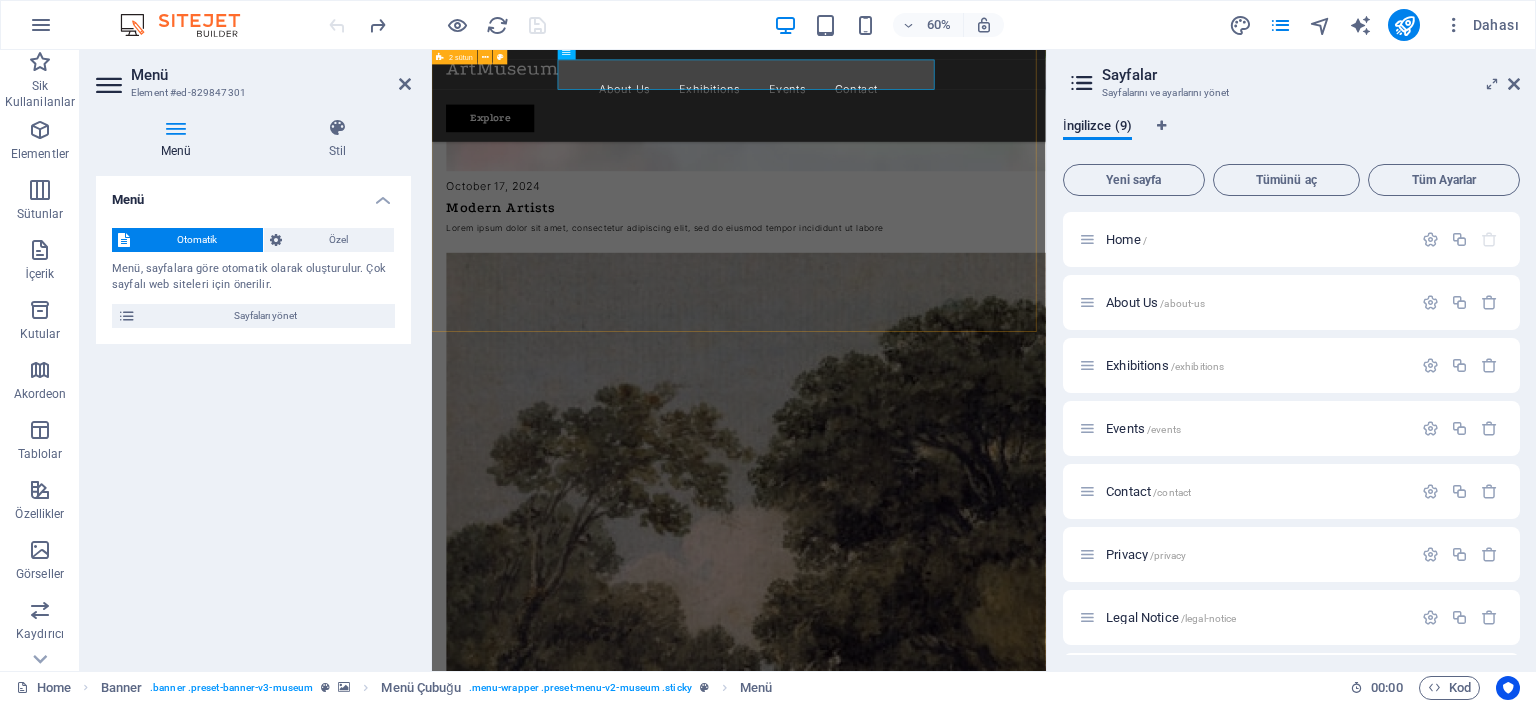click on "Best Museum Lorem ipsum dolor sit amet, consectetur adipiscing elit, sed do eiusmod tempor incididunt ut labore et dolore magna aliqua. Courtney Henry
Writer Best Exhibitions in Town Lorem ipsum dolor sit amet, consectetur adipiscing elit, sed do eiusmod tempor incididunt ut labore et dolore magna aliqua. Dakota Fisher
Painter I have finally found the best Lorem ipsum dolor sit amet, consectetur adipiscing elit, sed do eiusmod tempor incididunt ut labore et dolore magna aliqua. Devon Lane
Musician Art and fun, all together Lorem ipsum dolor sit amet, consectetur adipiscing elit, sed do eiusmod tempor incididunt ut labore et dolore magna aliqua. Albertina Flores
Surgeon" at bounding box center (943, 9297) 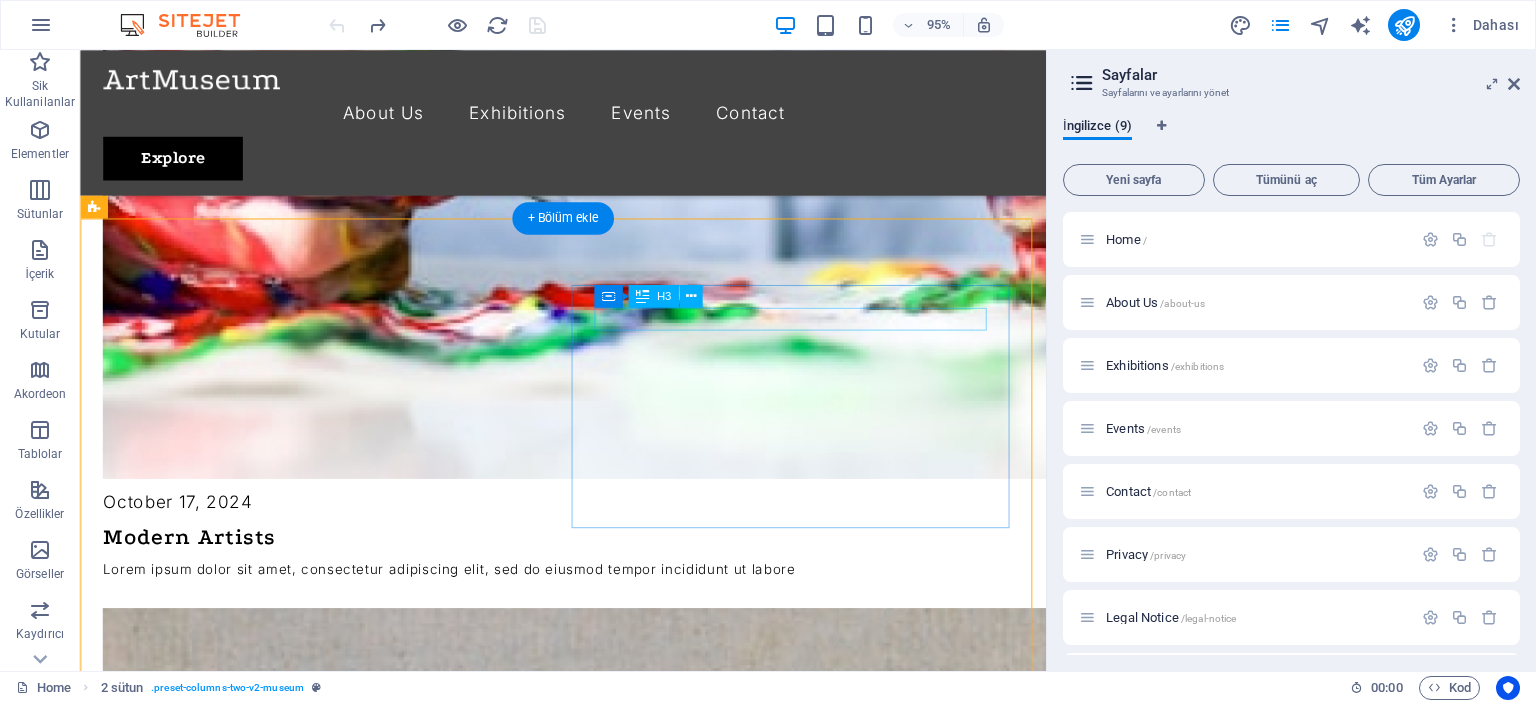 scroll, scrollTop: 3502, scrollLeft: 0, axis: vertical 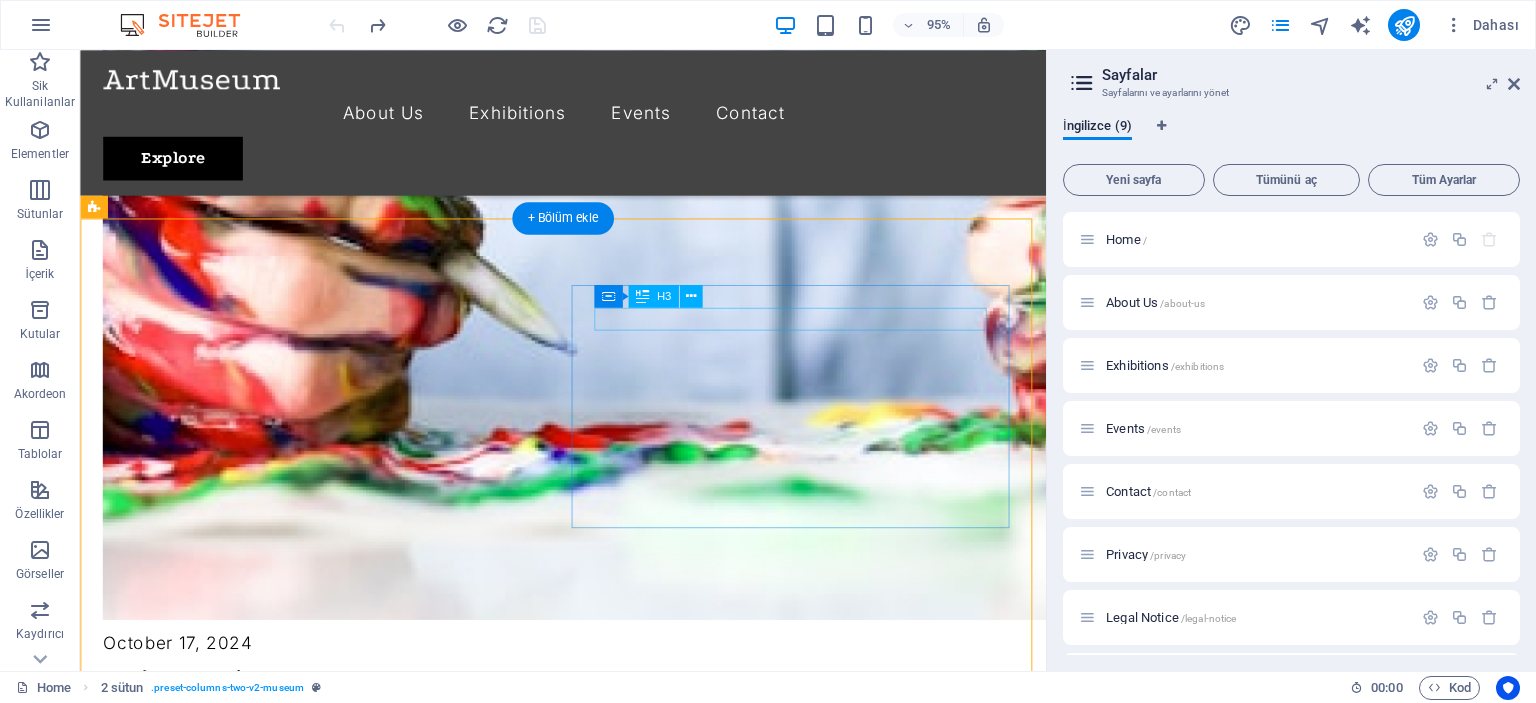 click on "Best Exhibitions in Town" at bounding box center (338, 9369) 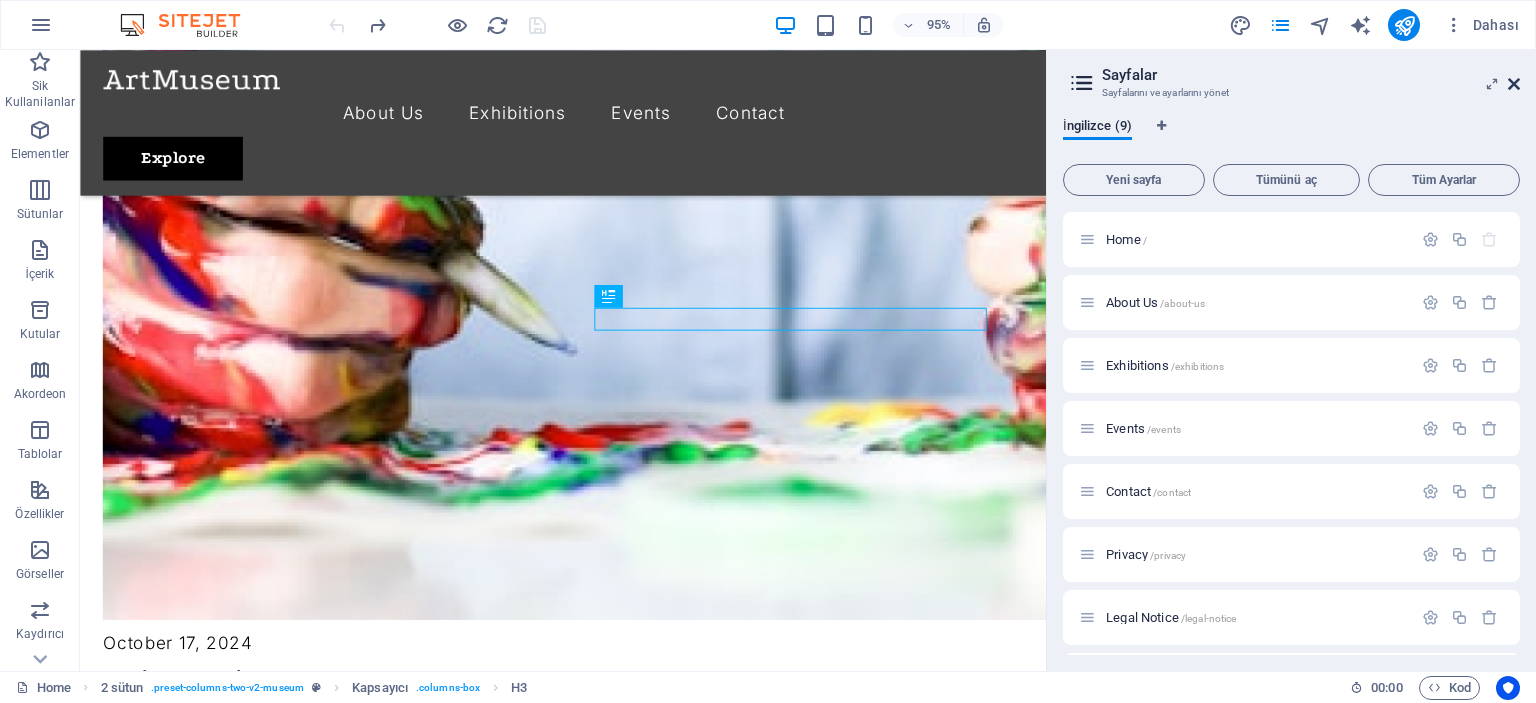 click at bounding box center (1514, 84) 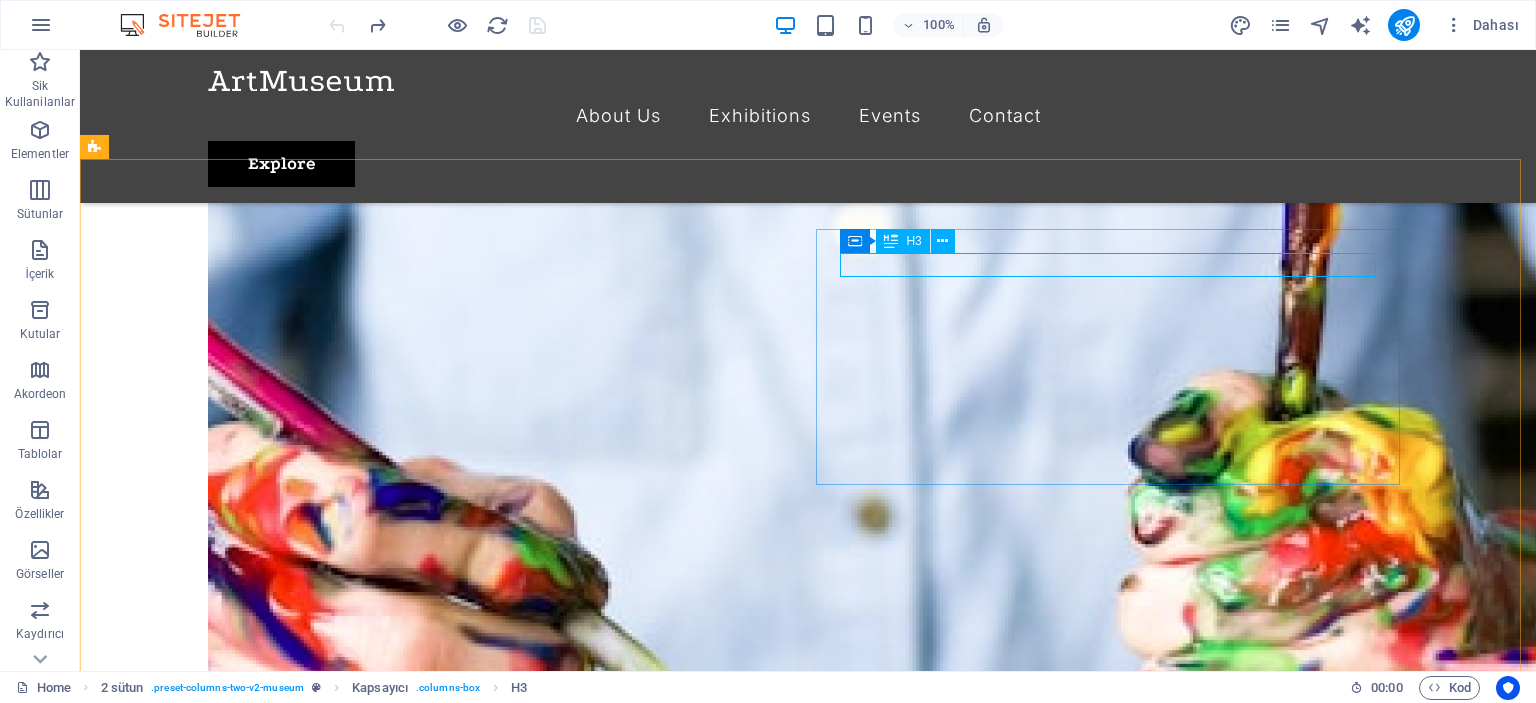 click at bounding box center [891, 241] 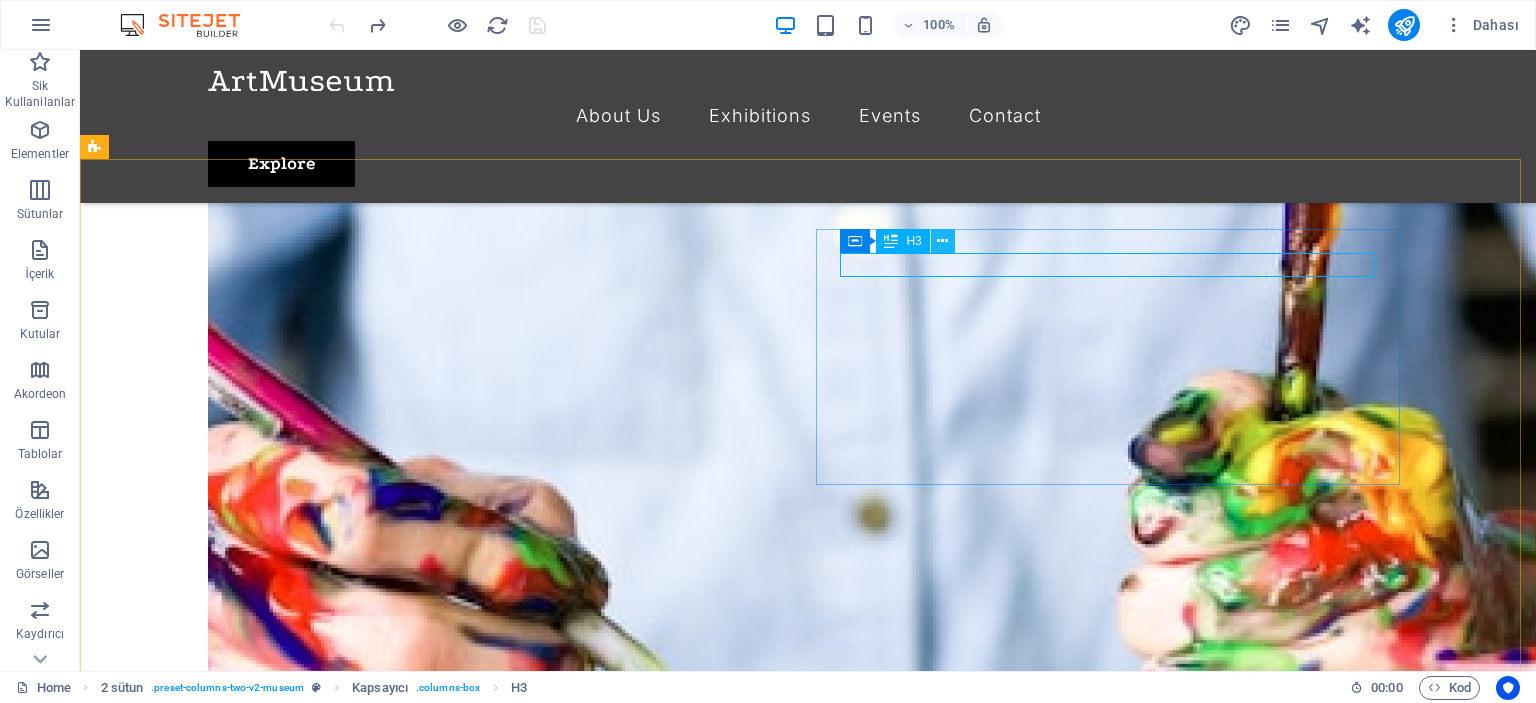 click at bounding box center [942, 241] 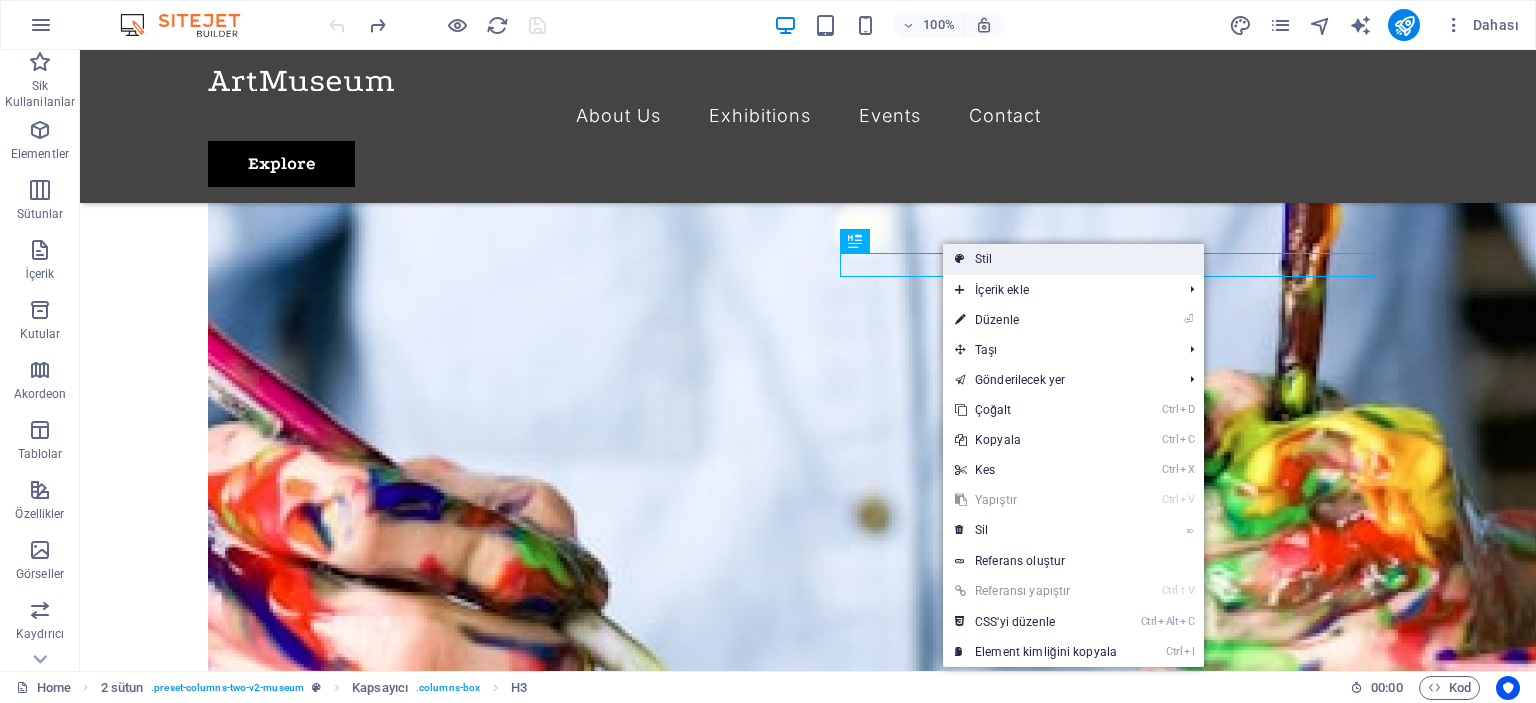 click on "Stil" at bounding box center (1073, 259) 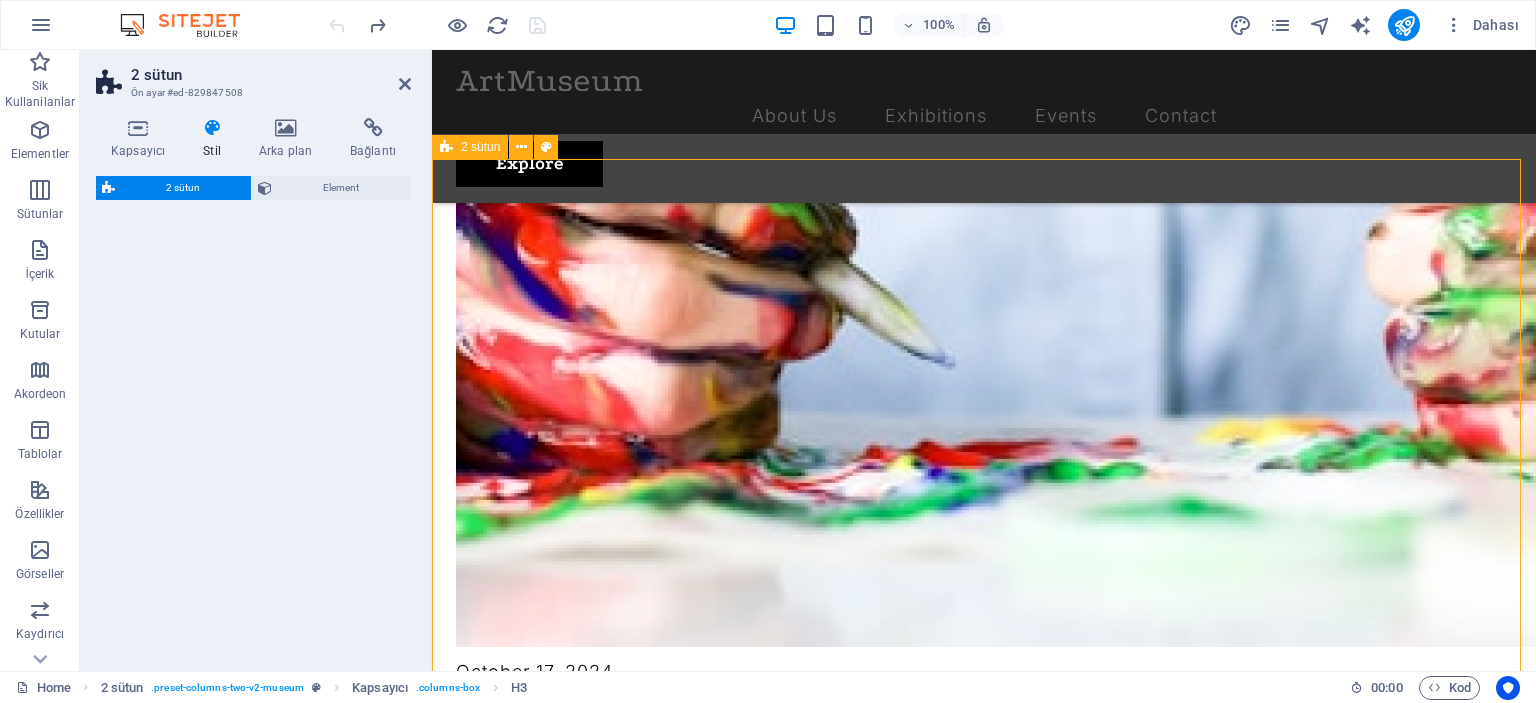 scroll, scrollTop: 3527, scrollLeft: 0, axis: vertical 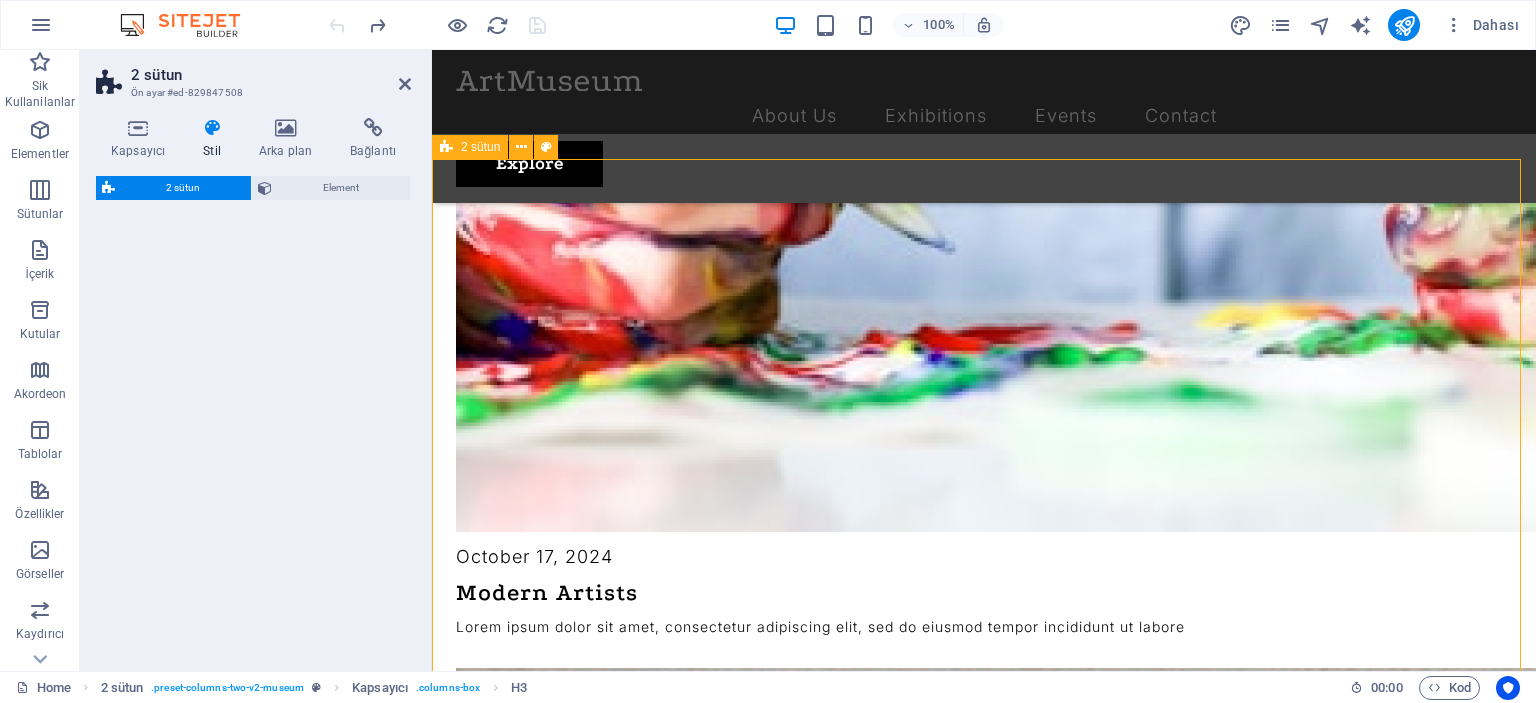 select on "rem" 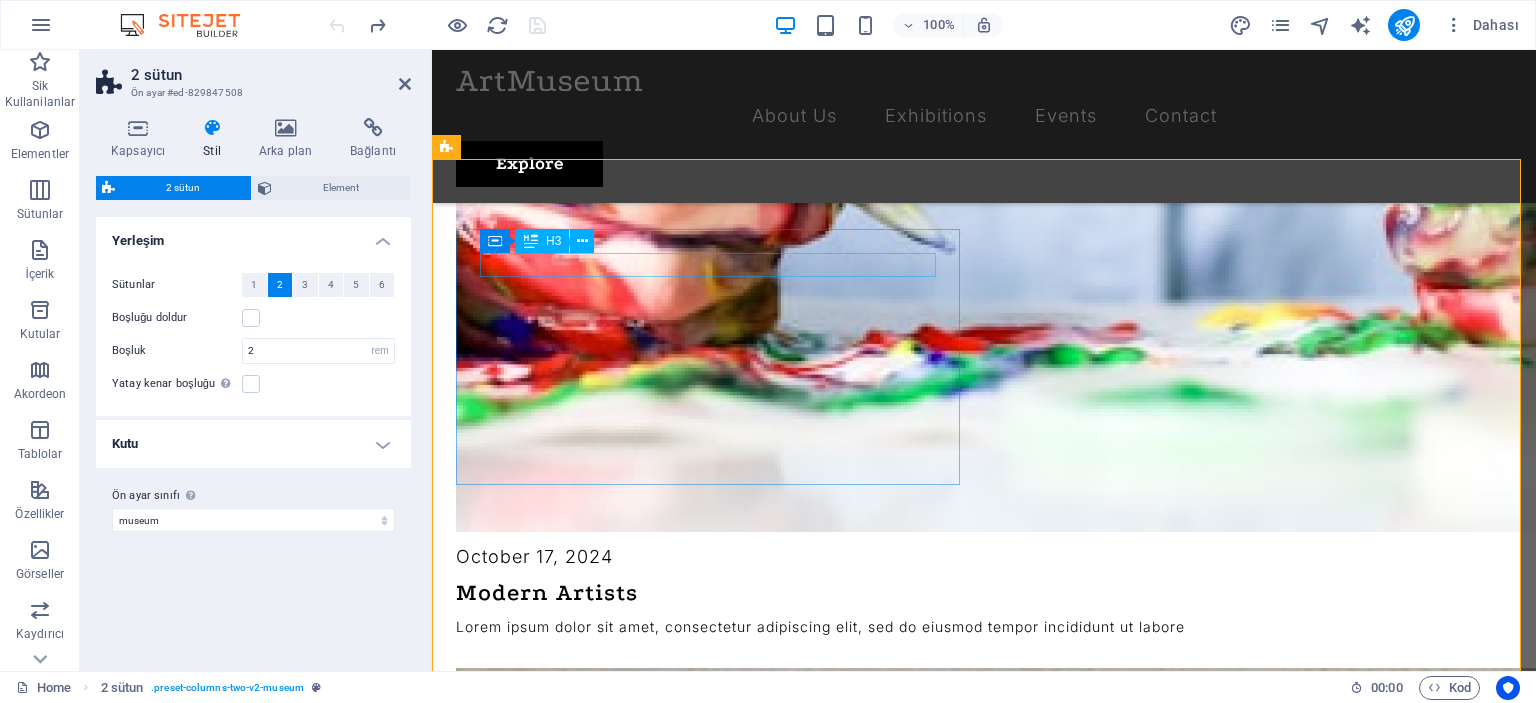 click on "Best Museum" at bounding box center [712, 8886] 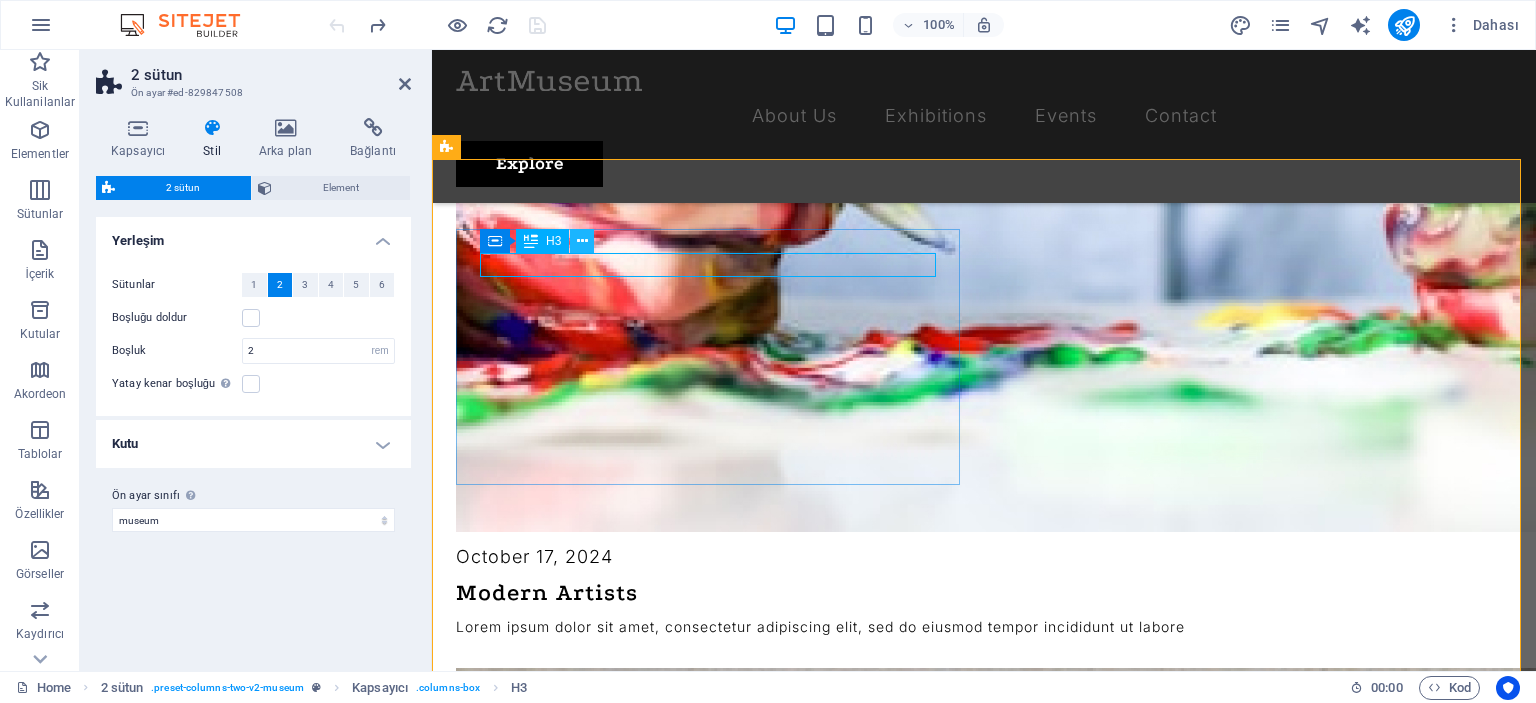 click at bounding box center [582, 241] 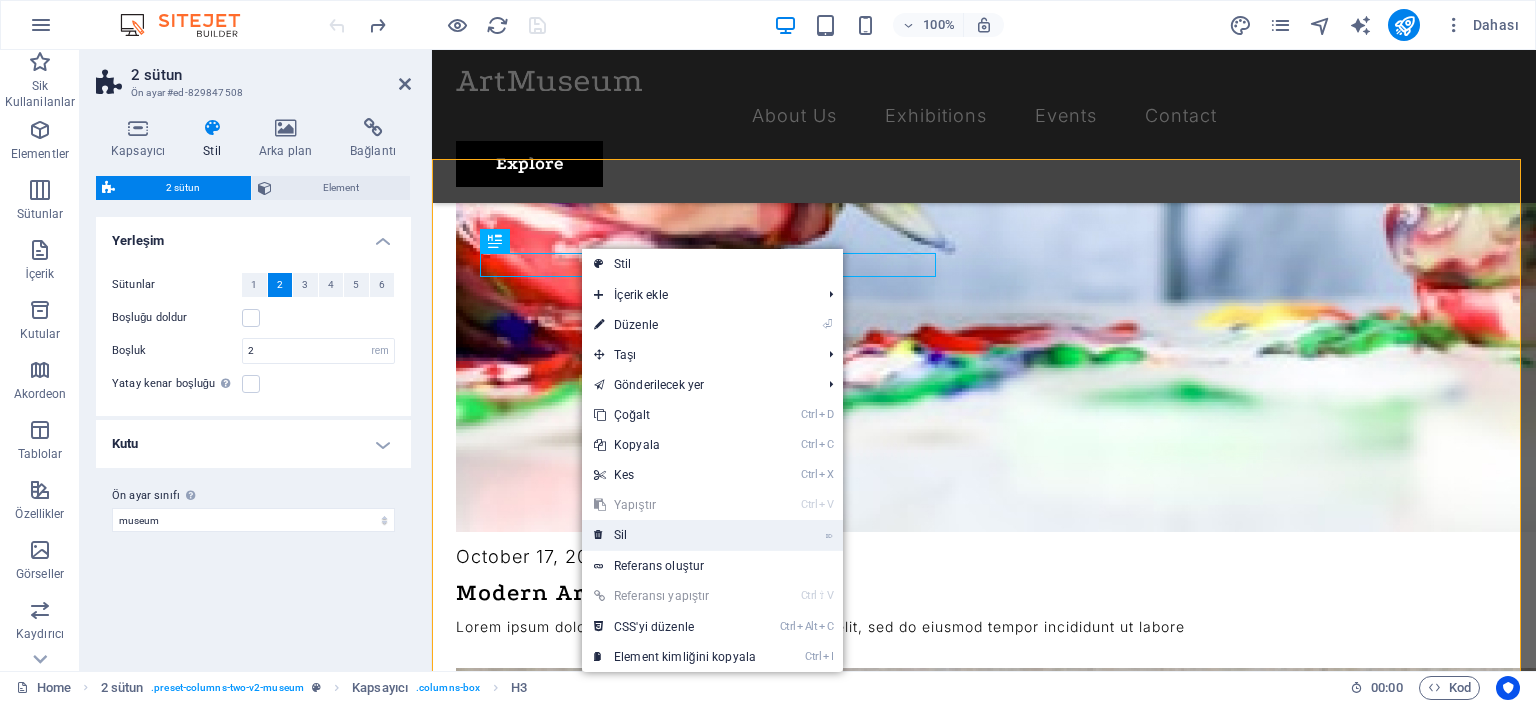 click on "⌦  Sil" at bounding box center [675, 535] 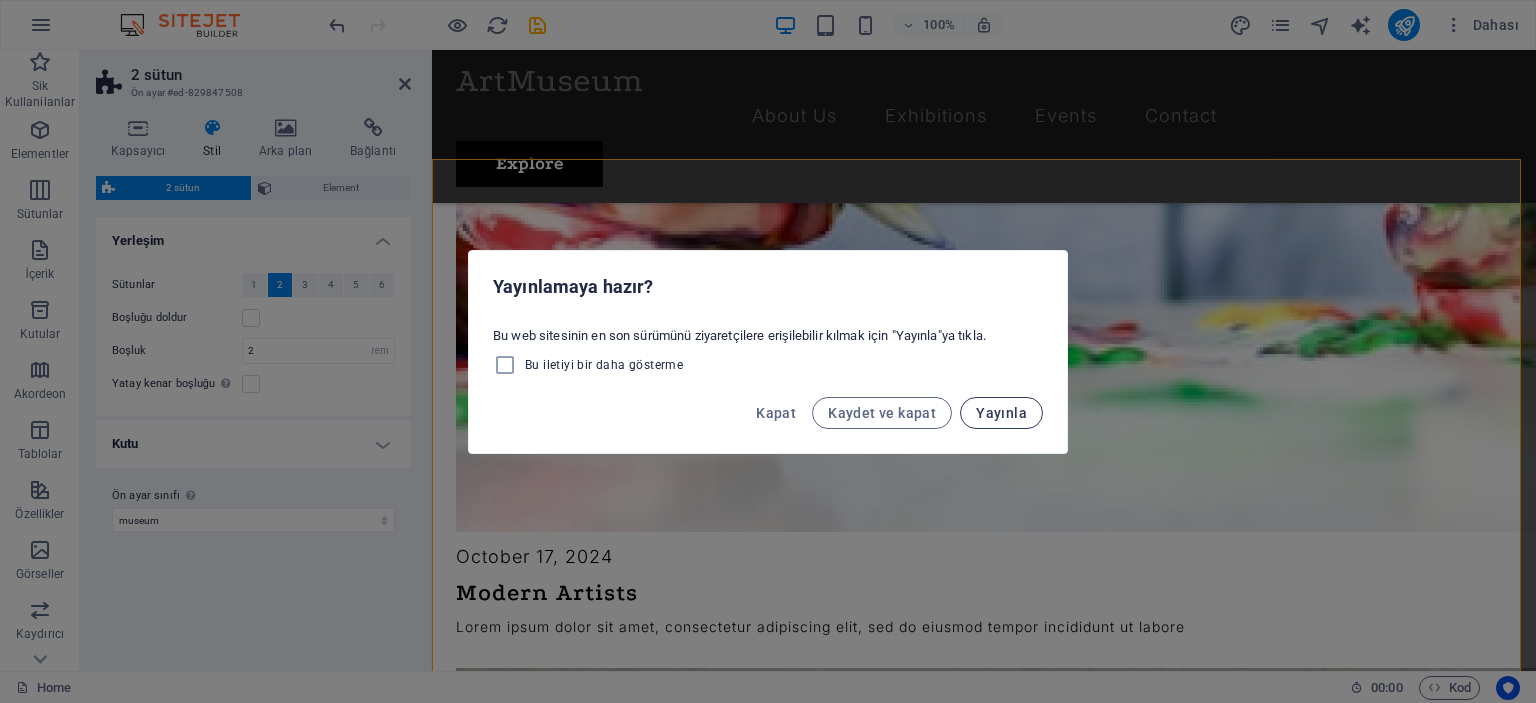 drag, startPoint x: 873, startPoint y: 414, endPoint x: 1006, endPoint y: 413, distance: 133.00375 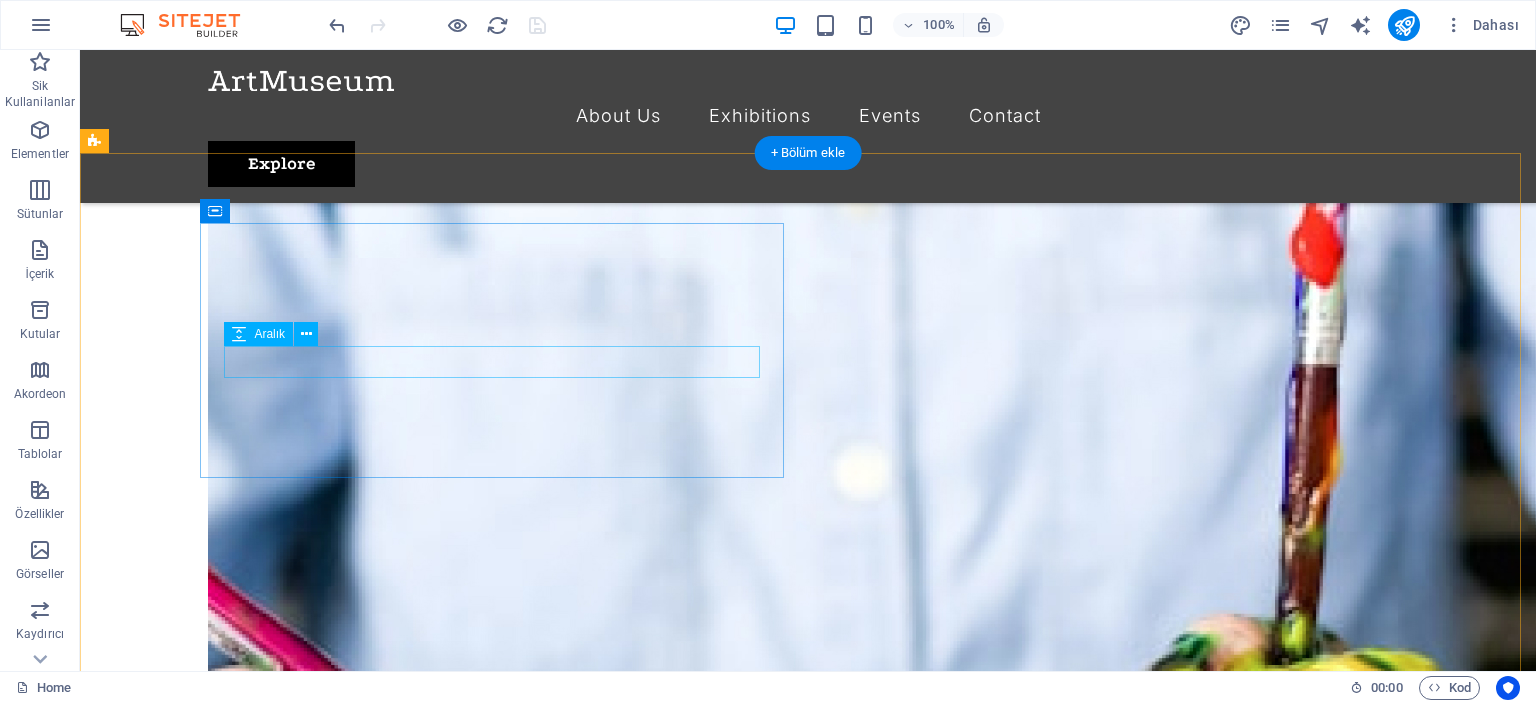 scroll, scrollTop: 3127, scrollLeft: 0, axis: vertical 